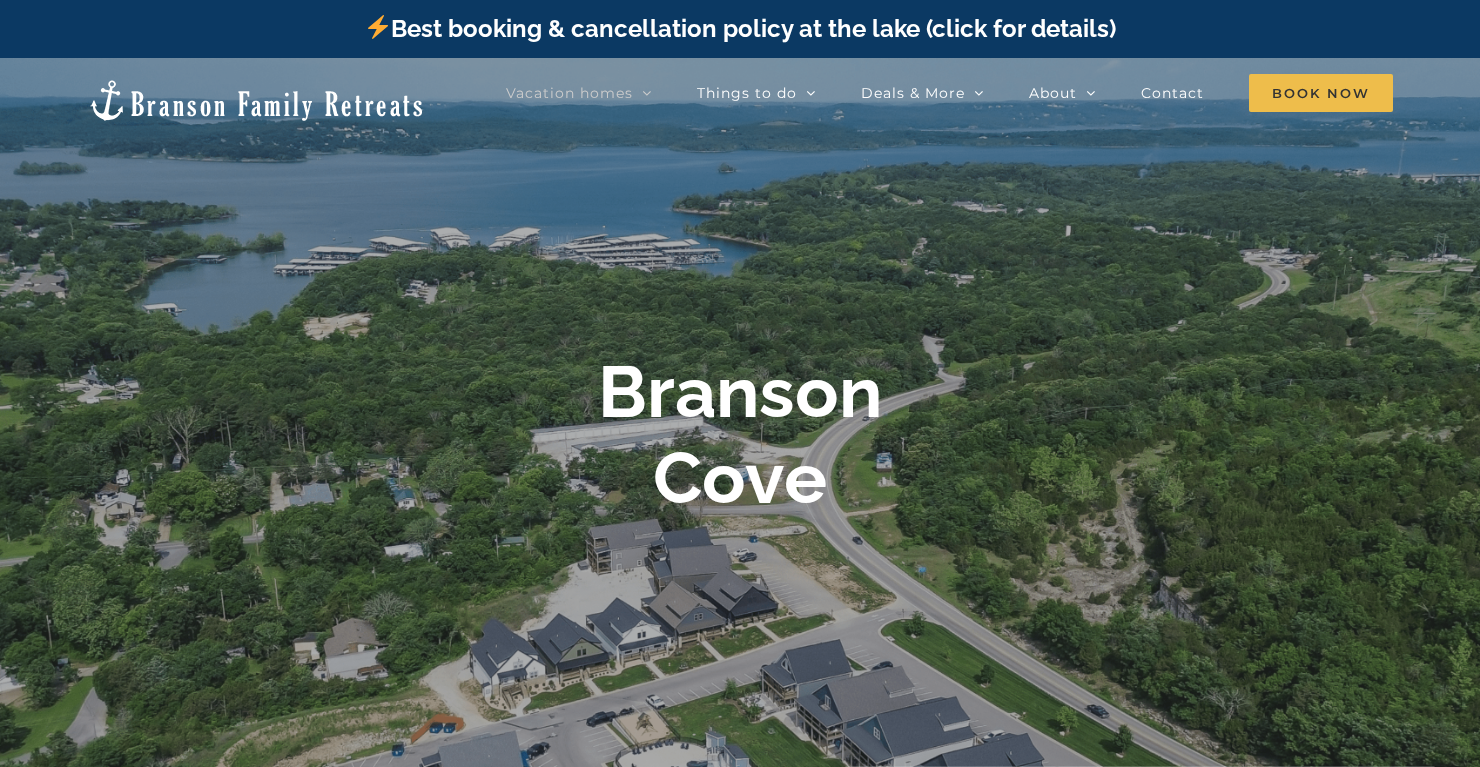 scroll, scrollTop: 0, scrollLeft: 0, axis: both 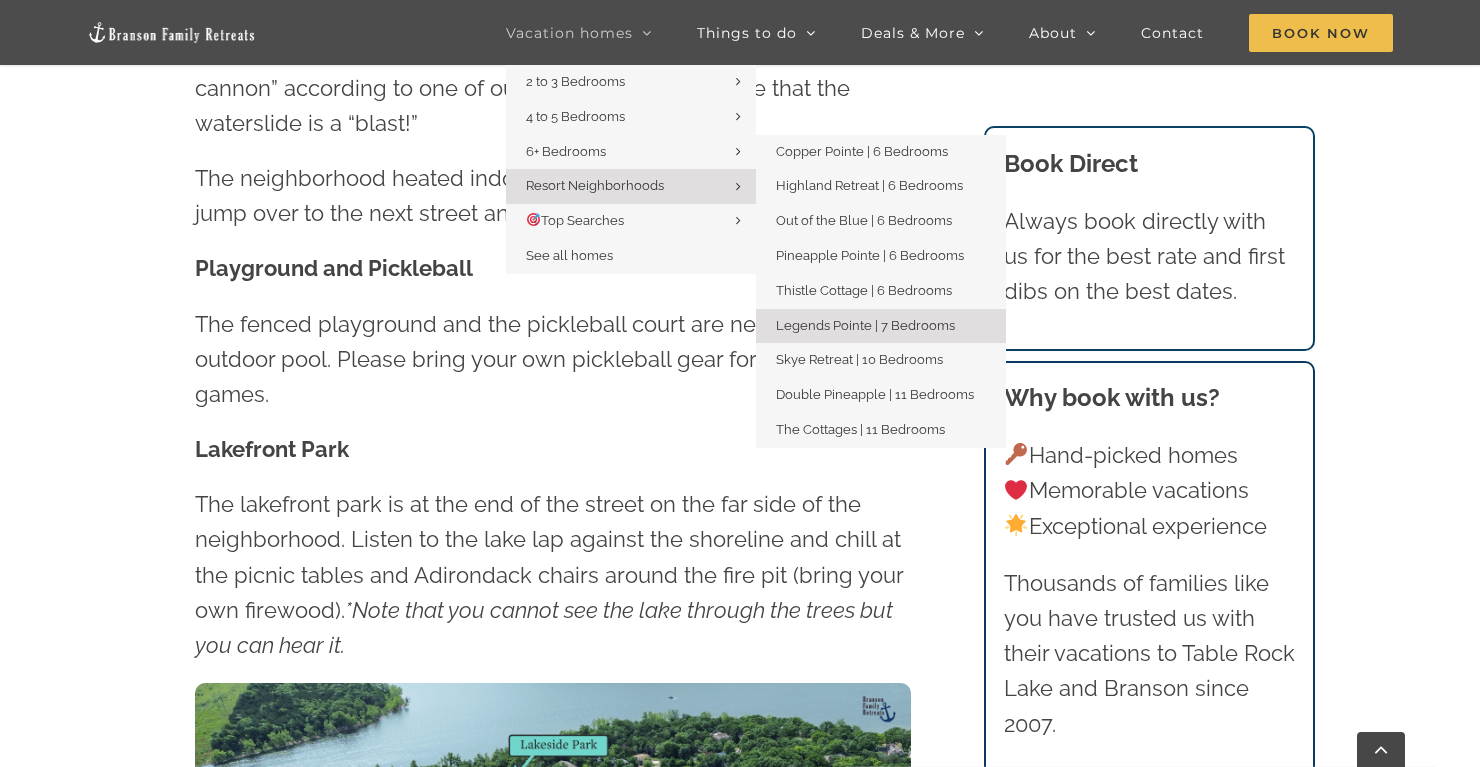 click on "Legends Pointe | 7 Bedrooms" at bounding box center [865, 325] 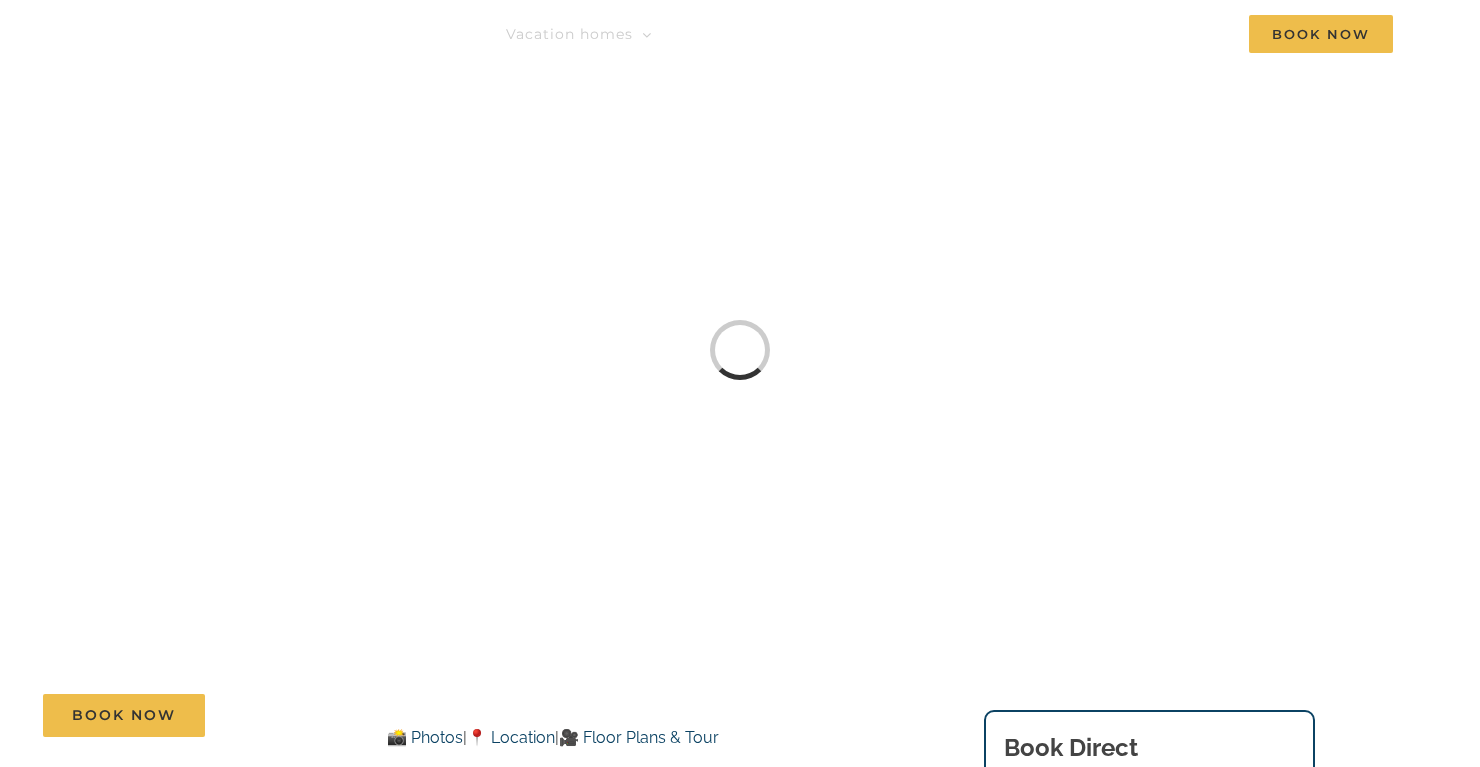 scroll, scrollTop: 0, scrollLeft: 0, axis: both 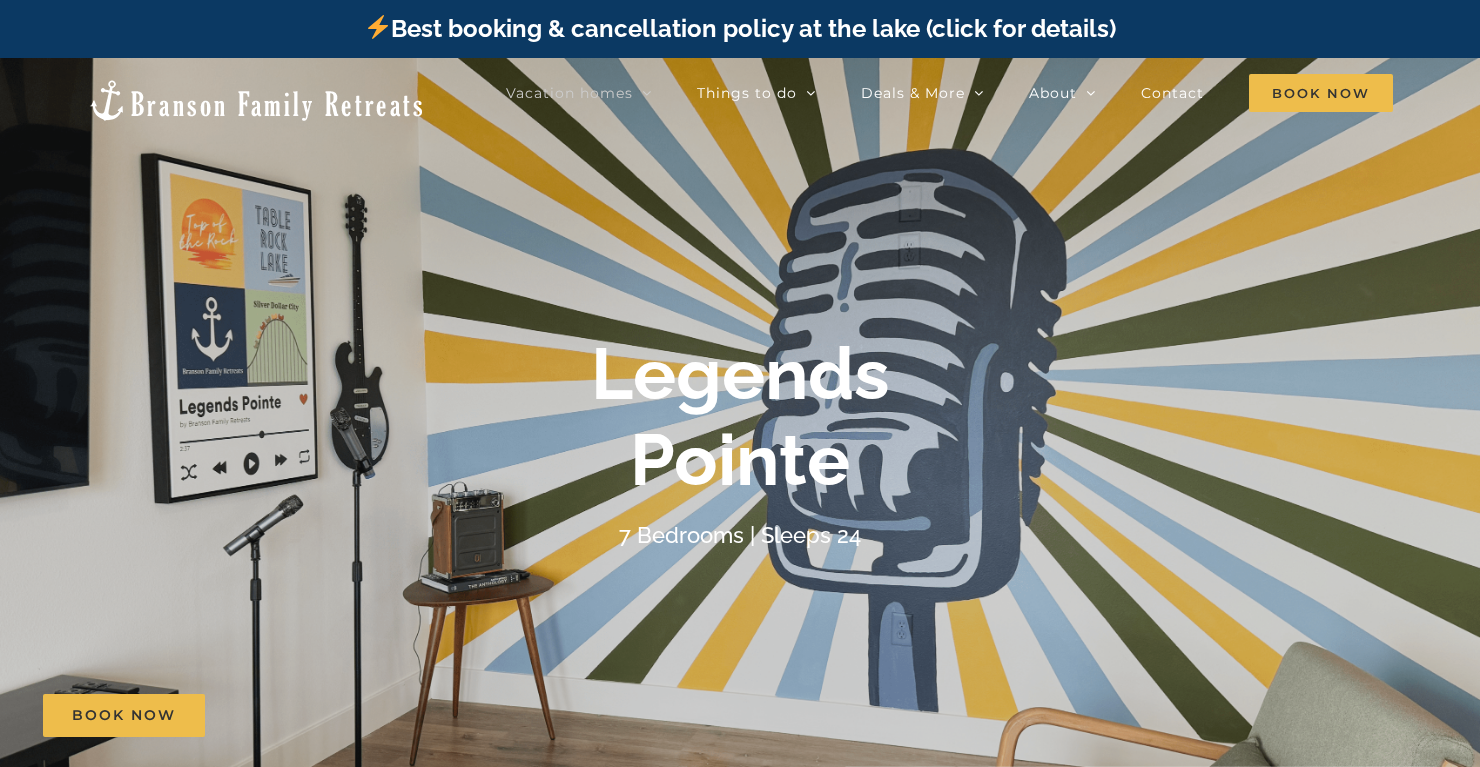 click on "Best booking & cancellation policy at the lake (click for details)" at bounding box center (740, 28) 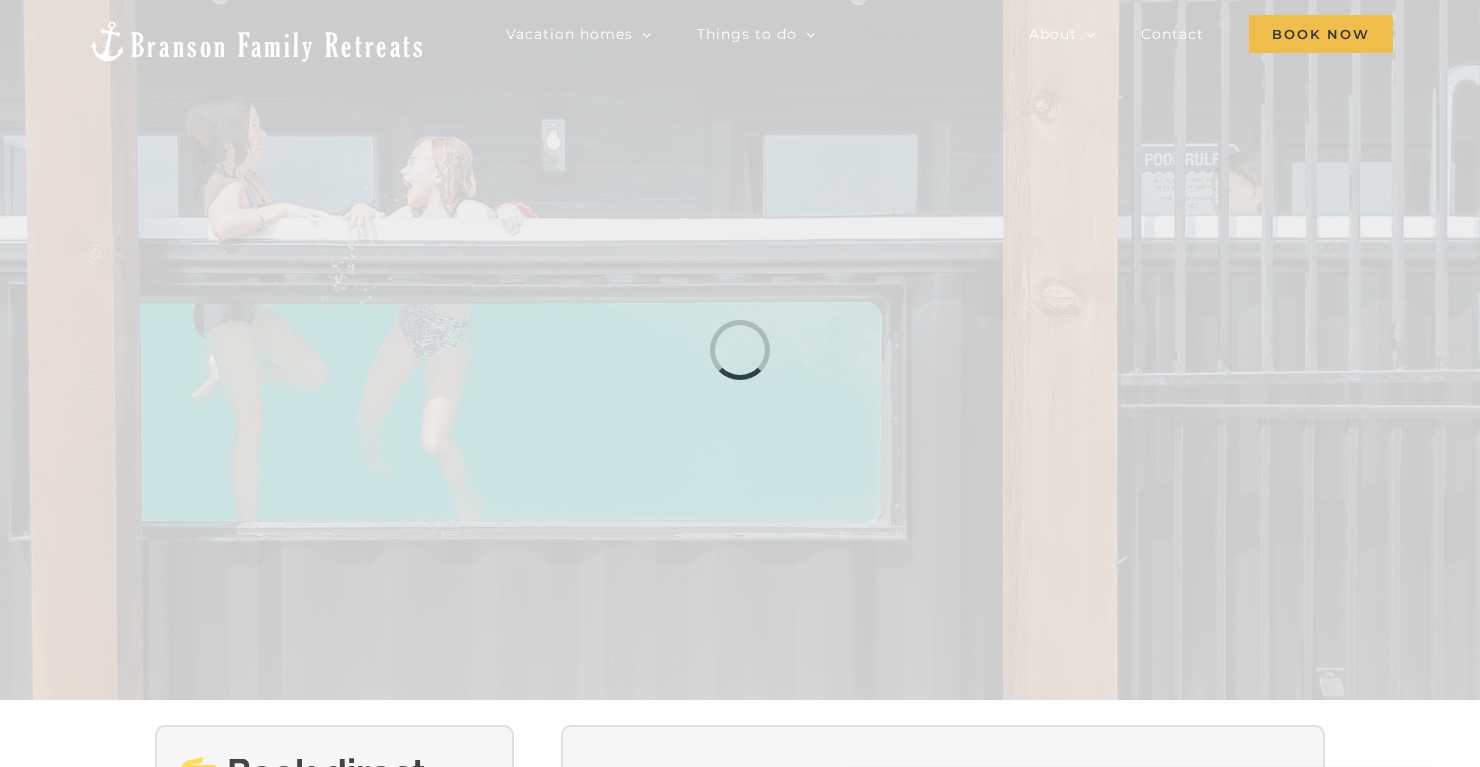 scroll, scrollTop: 0, scrollLeft: 0, axis: both 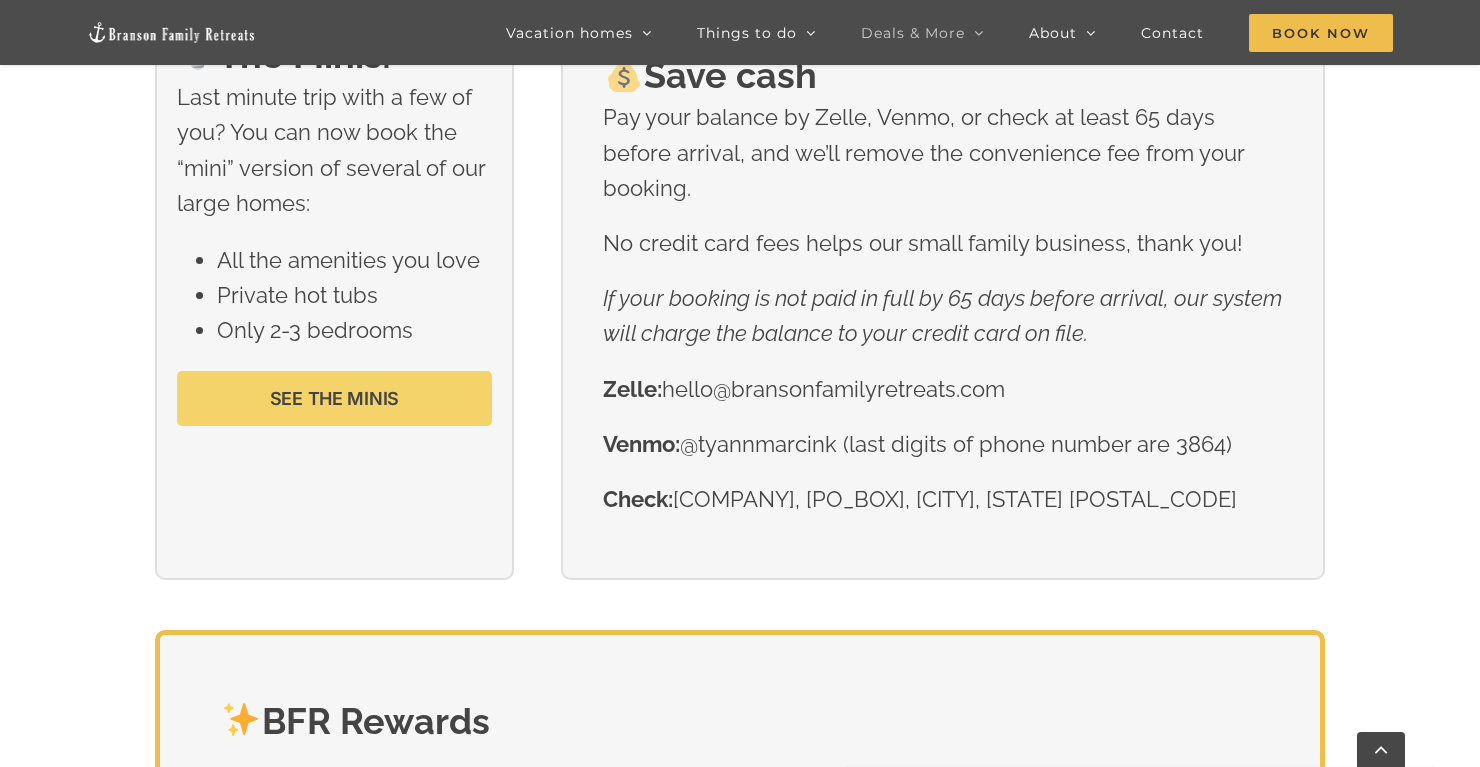 click on "SEE THE MINIS" at bounding box center [335, 398] 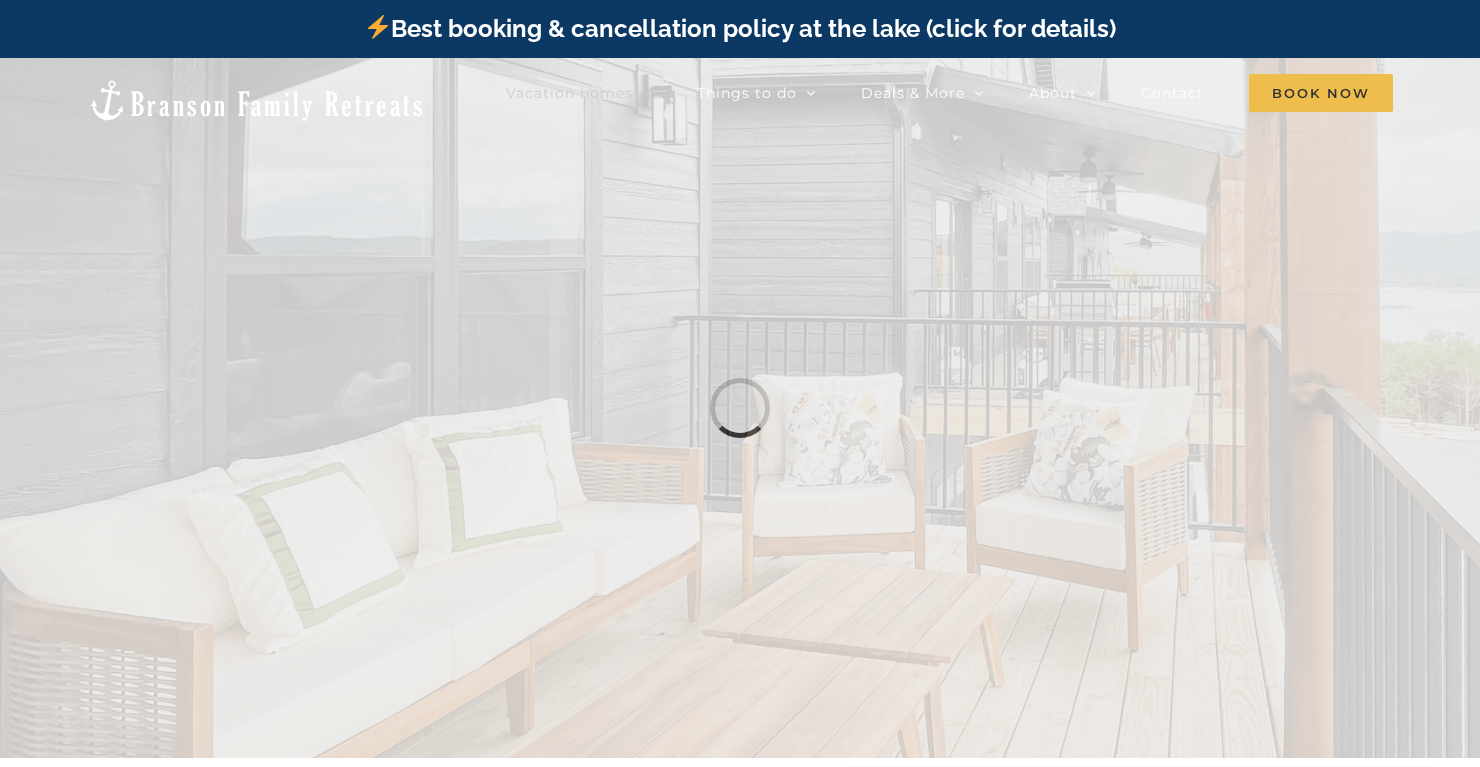 scroll, scrollTop: 0, scrollLeft: 0, axis: both 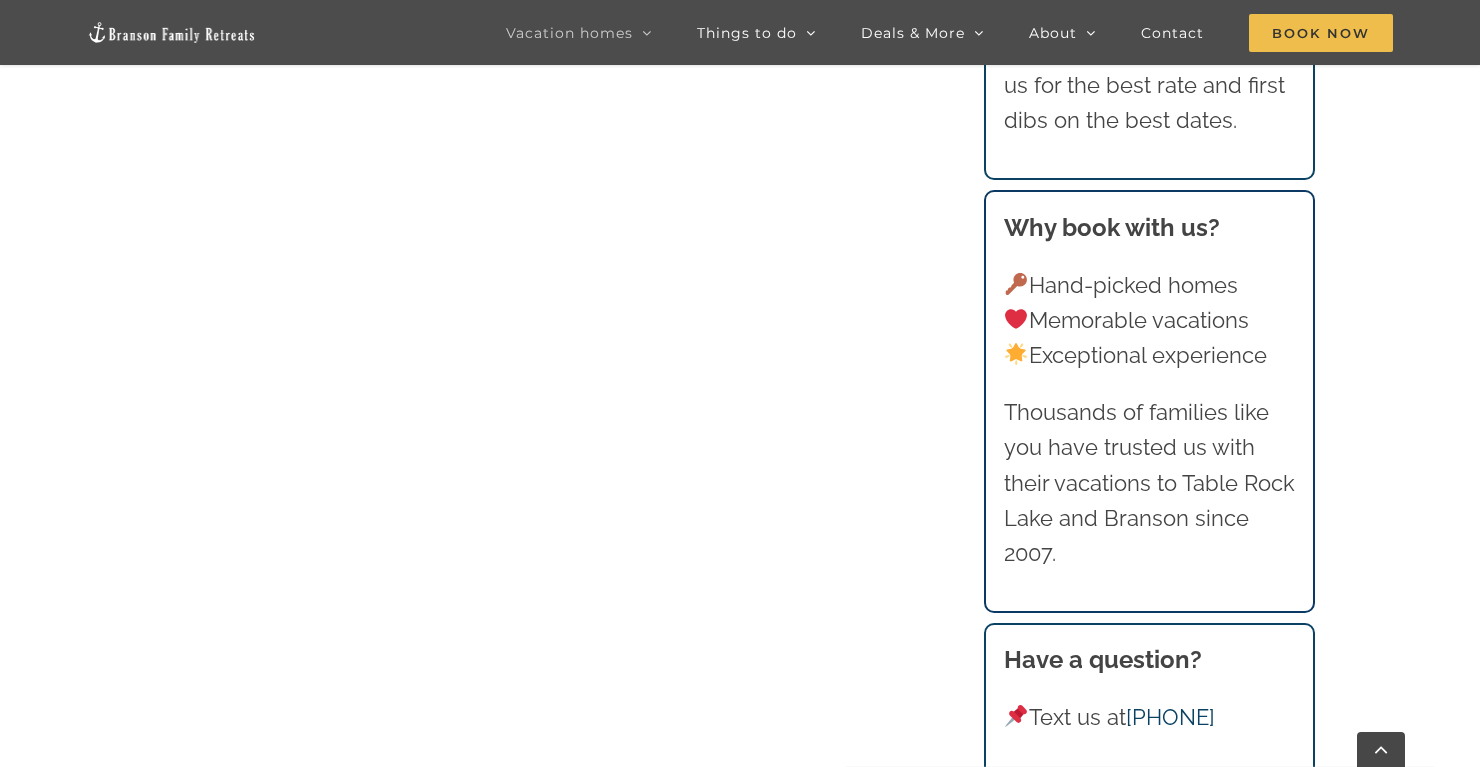 click on "Hand-picked homes
Memorable vacations
Exceptional experience" at bounding box center (1150, 321) 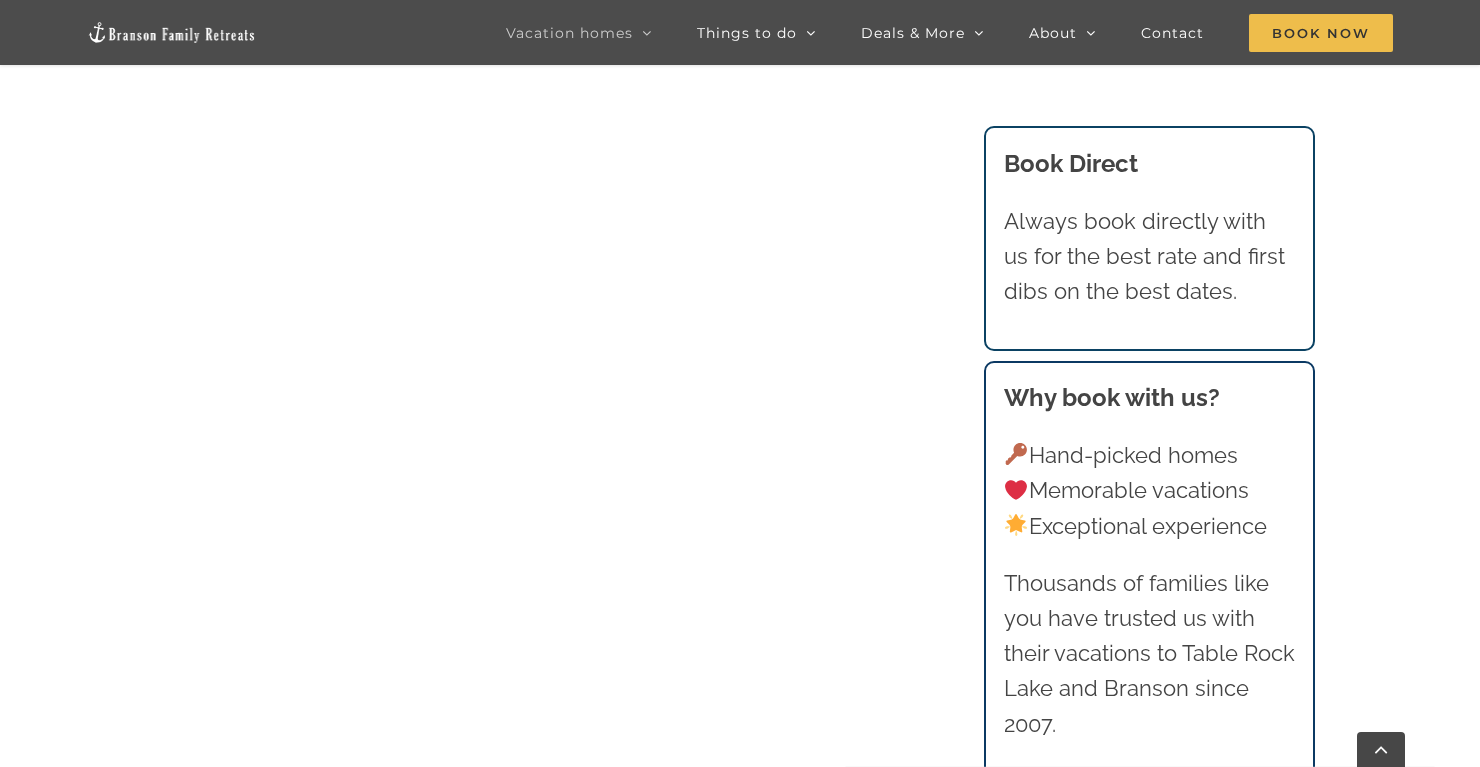 scroll, scrollTop: 2027, scrollLeft: 0, axis: vertical 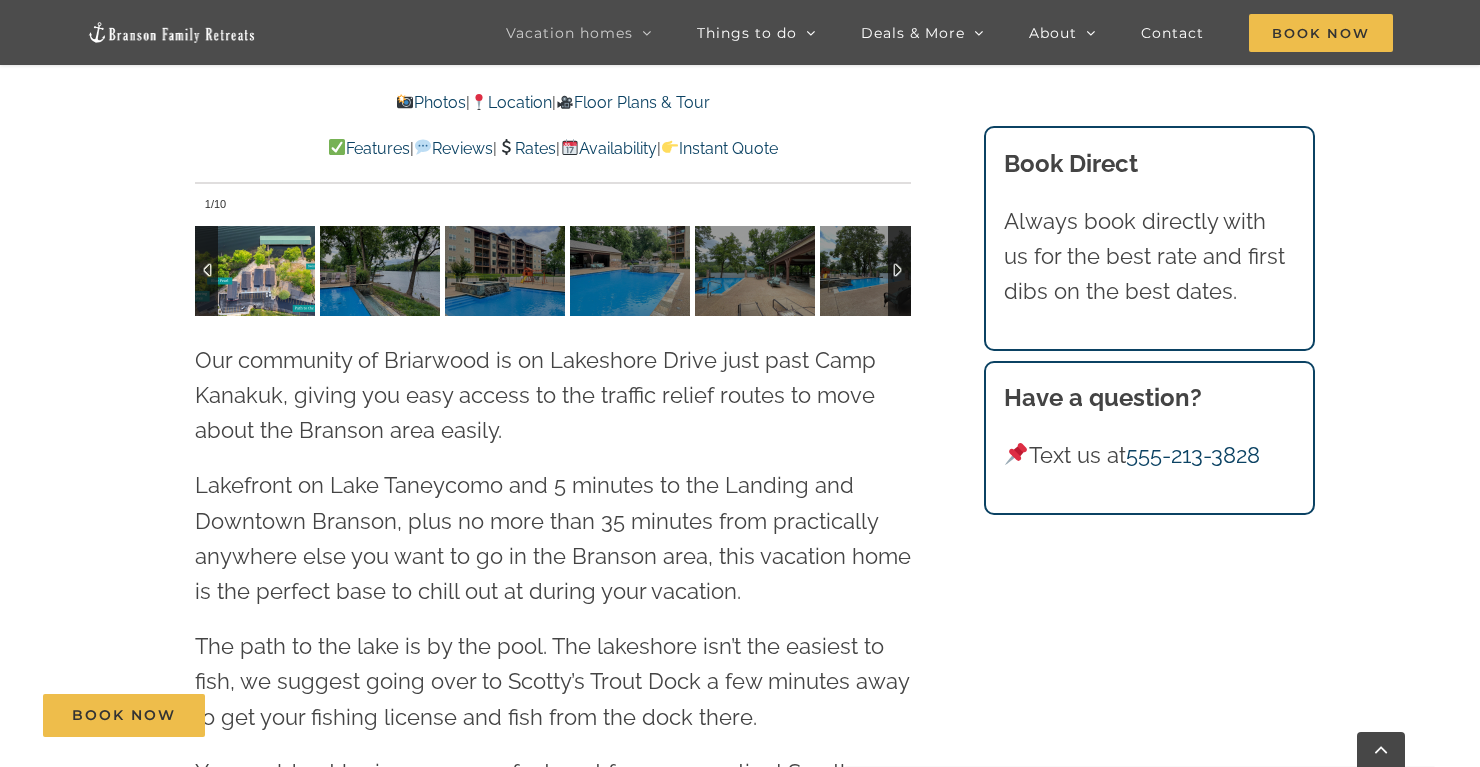 click at bounding box center (255, 271) 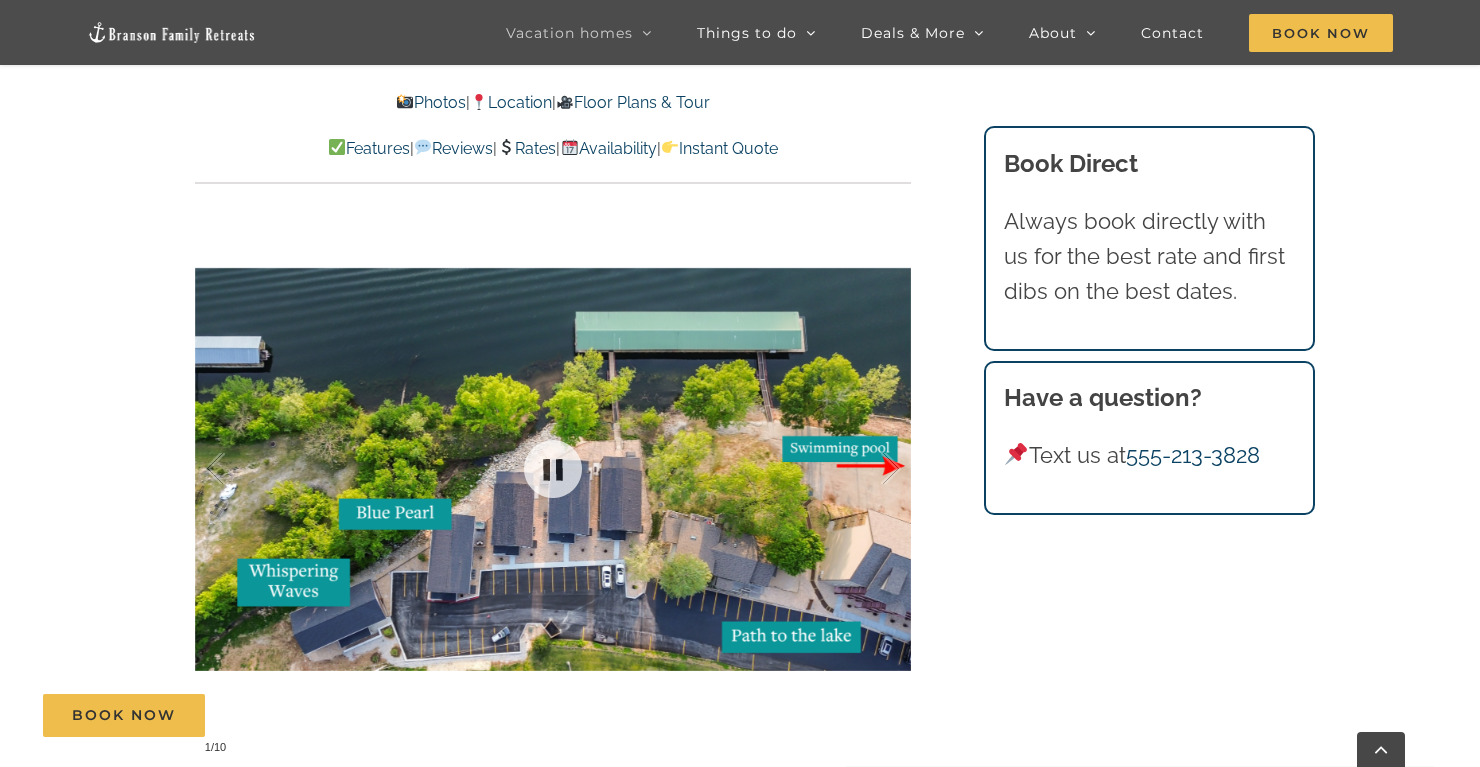 scroll, scrollTop: 3855, scrollLeft: 0, axis: vertical 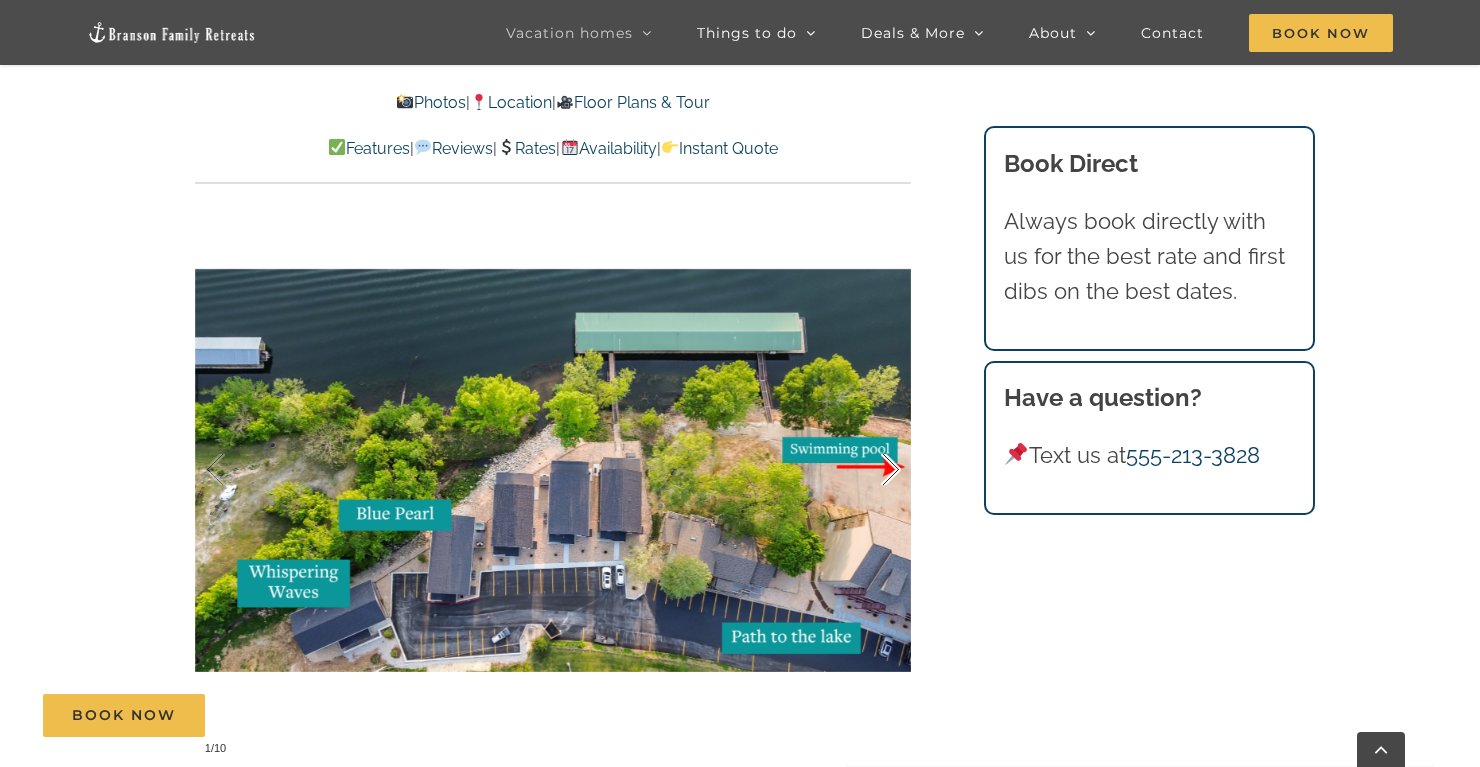 click at bounding box center (870, 470) 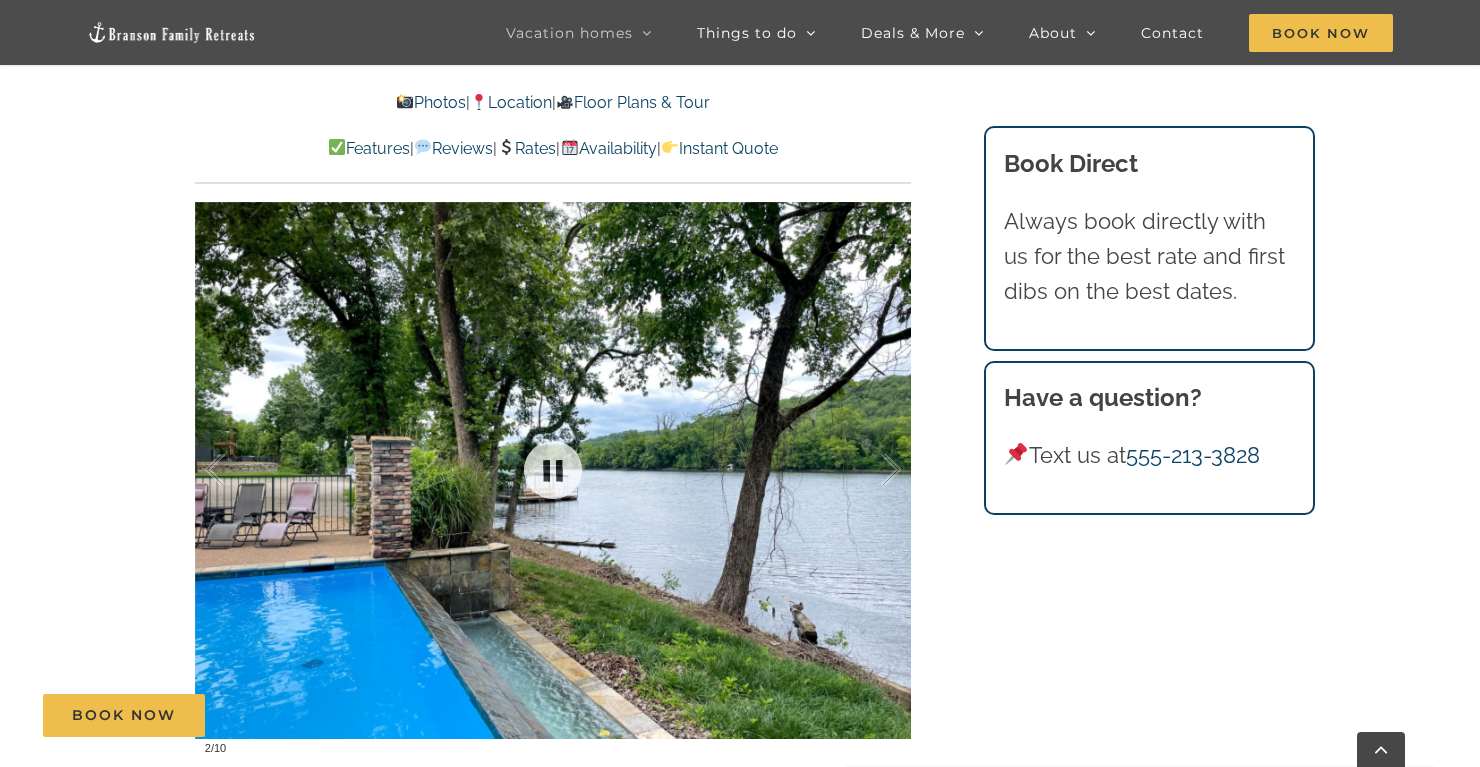 drag, startPoint x: 864, startPoint y: 459, endPoint x: 828, endPoint y: 475, distance: 39.39543 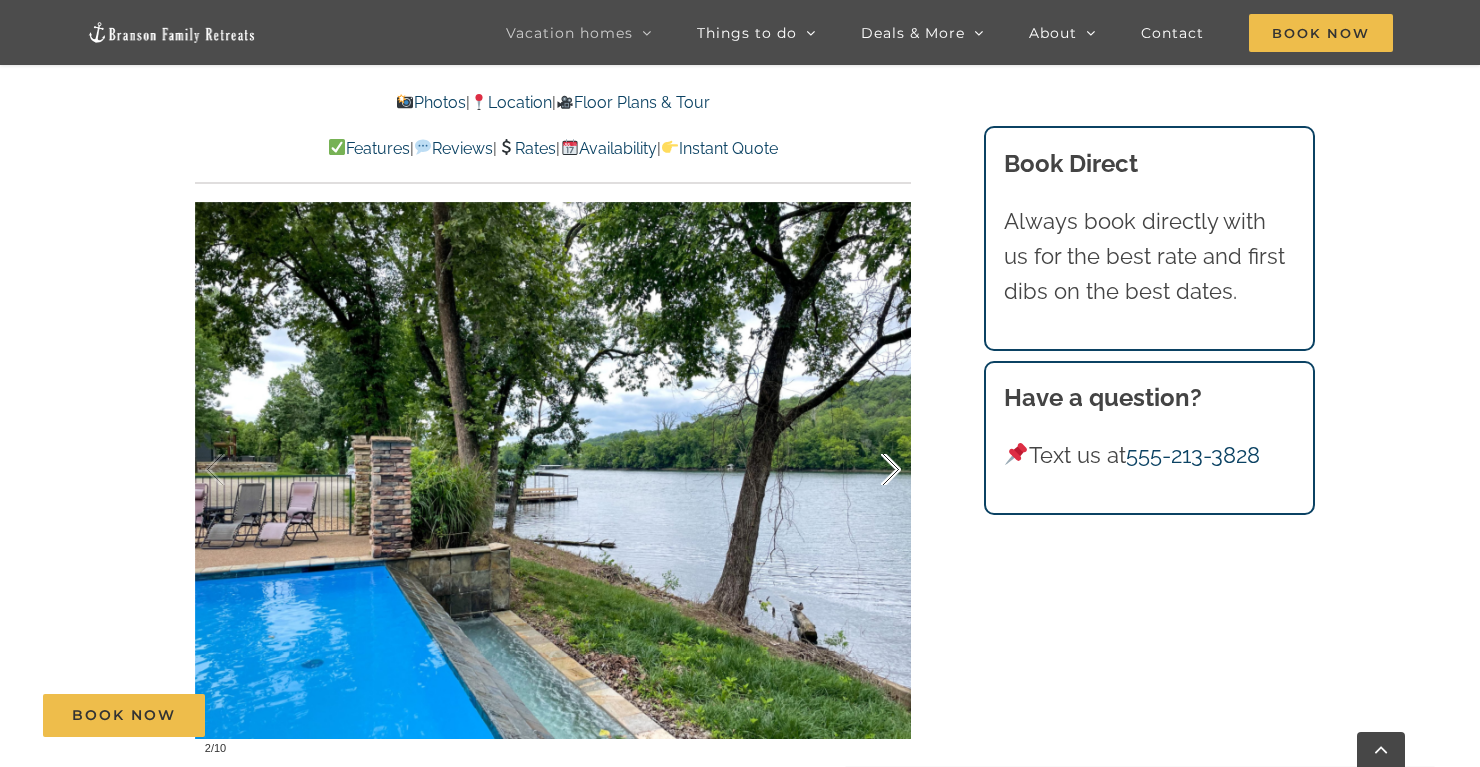 click at bounding box center (870, 470) 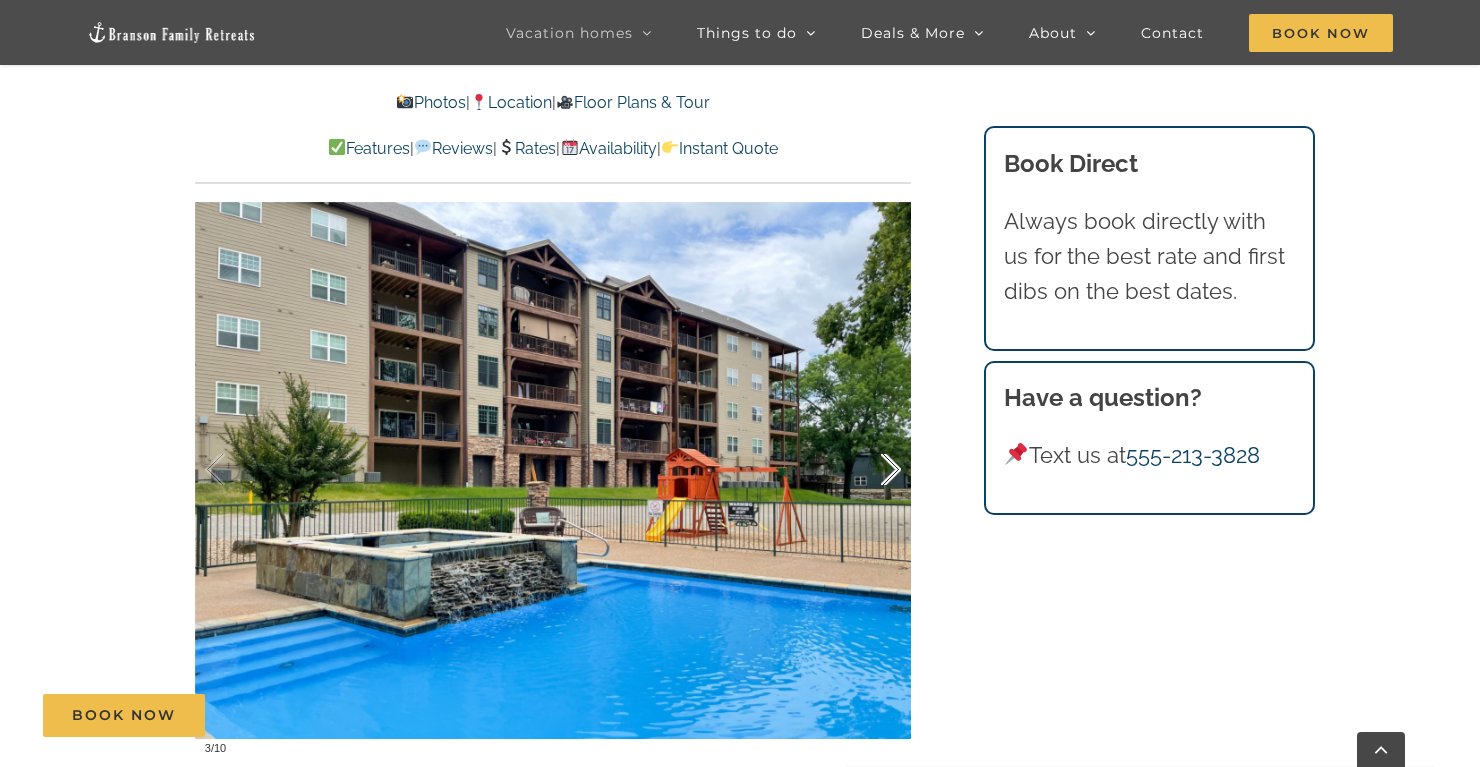 click at bounding box center (870, 470) 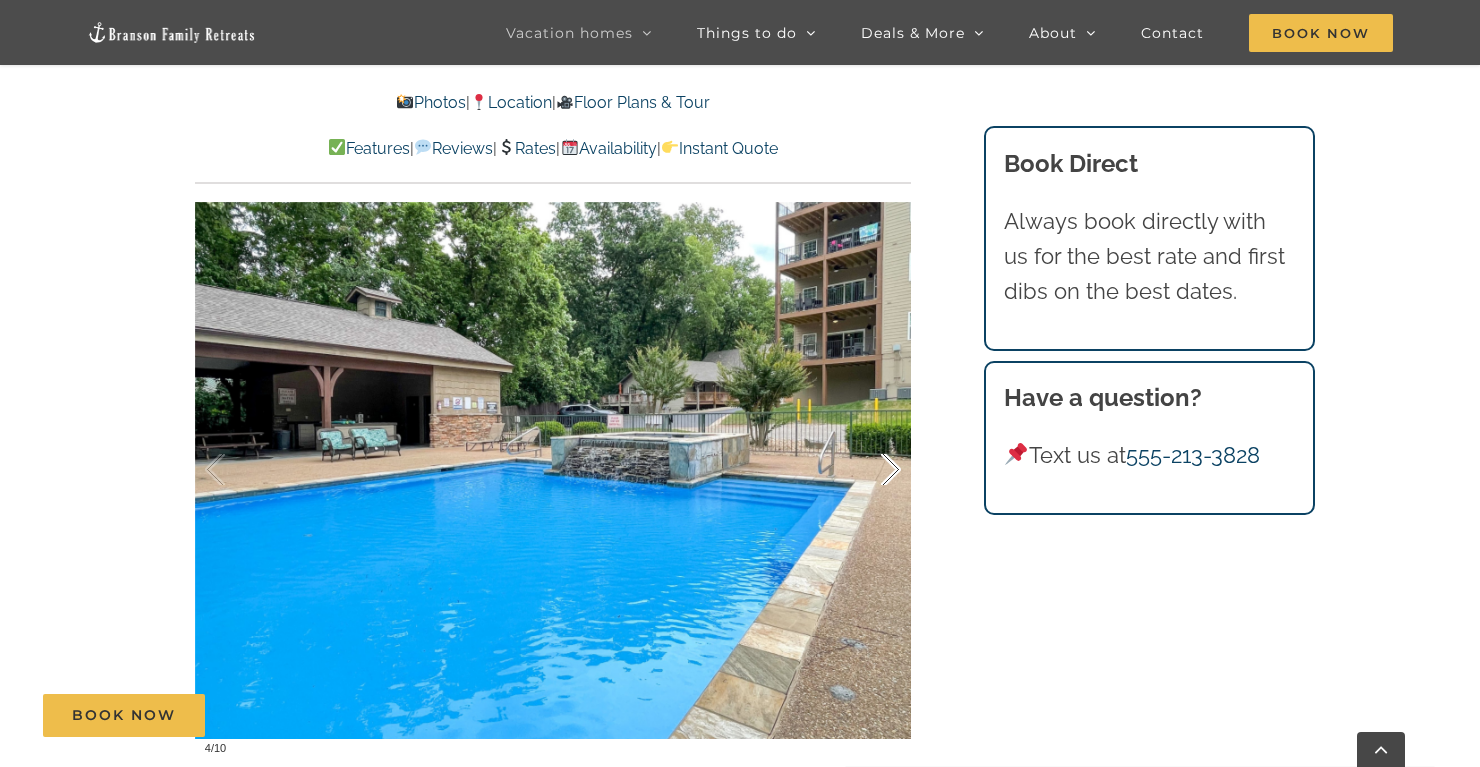 click at bounding box center [870, 470] 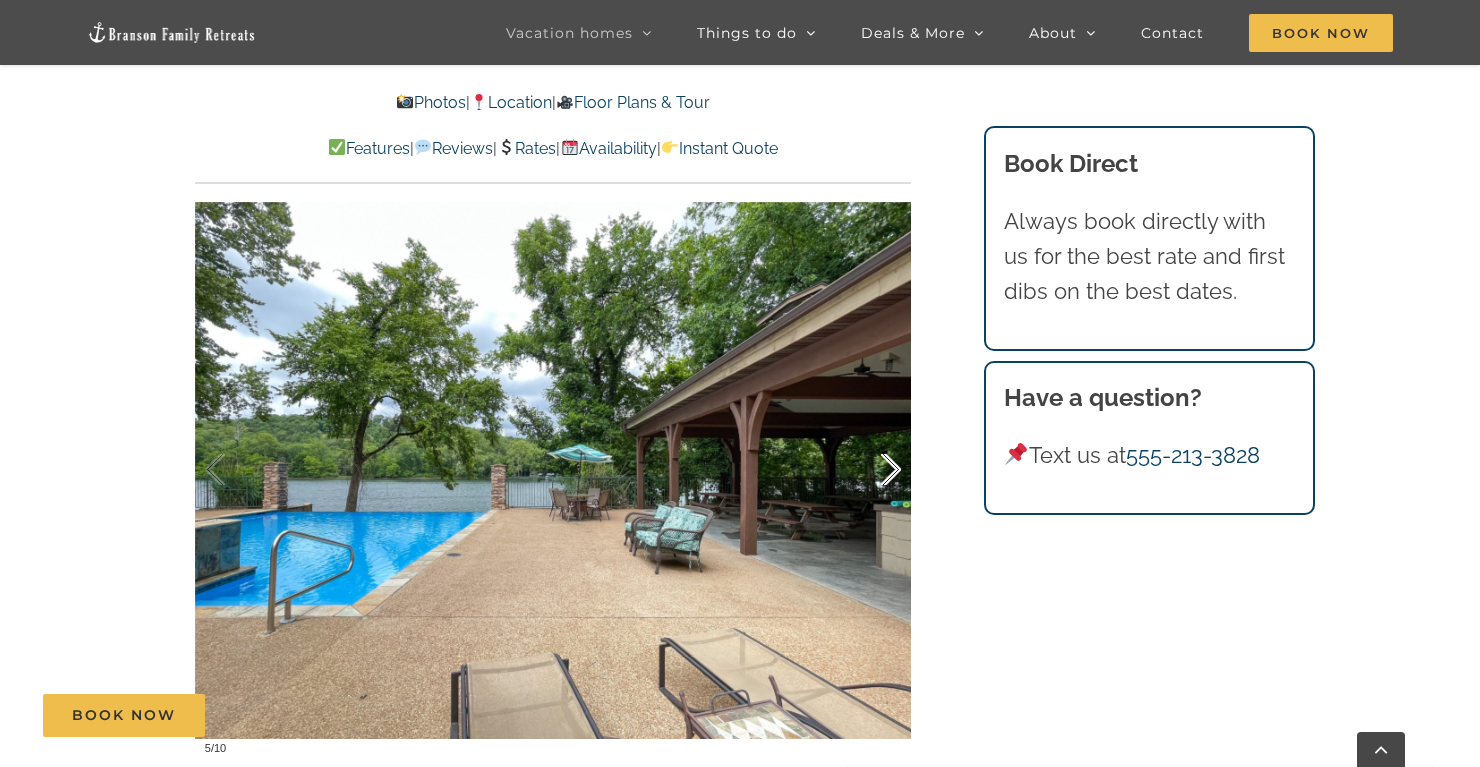 click at bounding box center [870, 470] 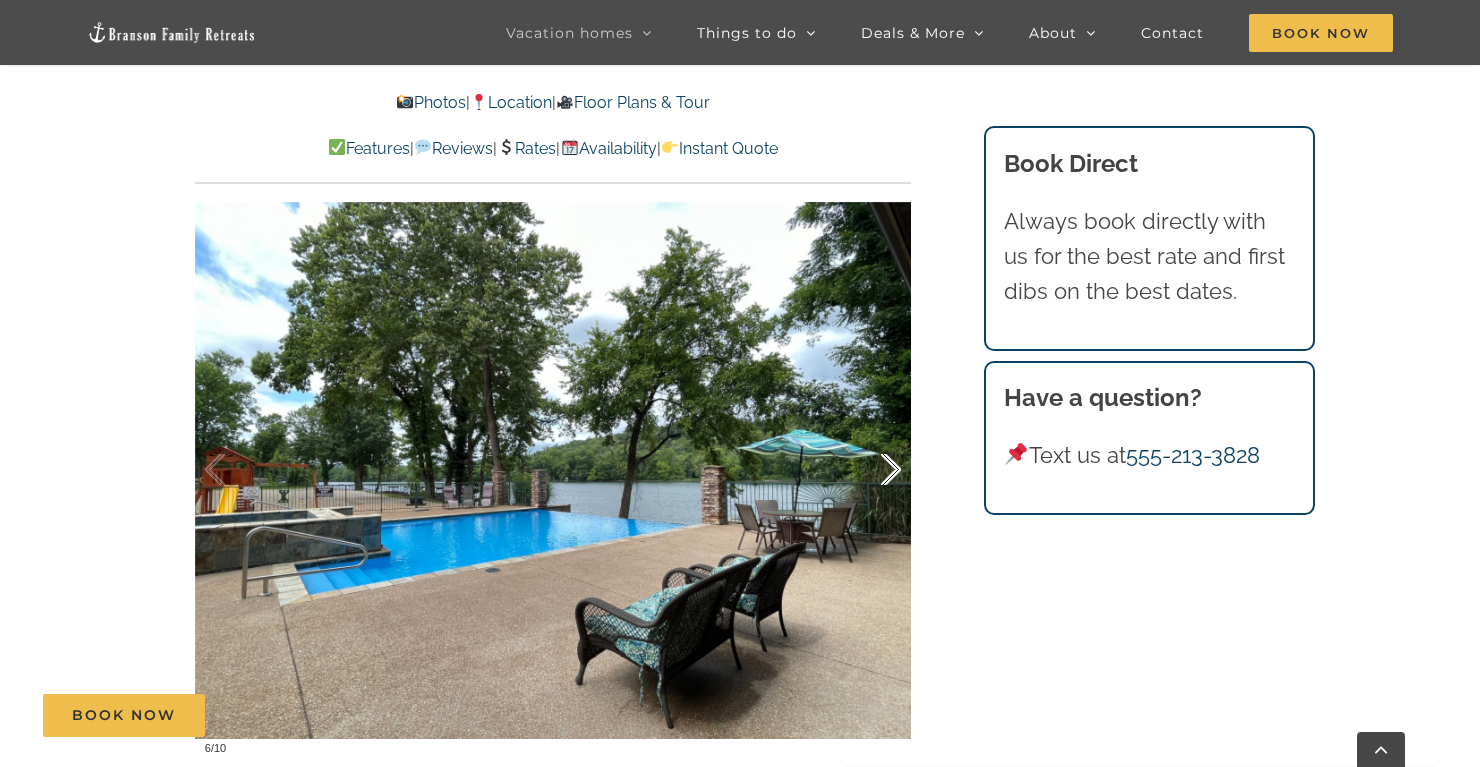 click at bounding box center [870, 470] 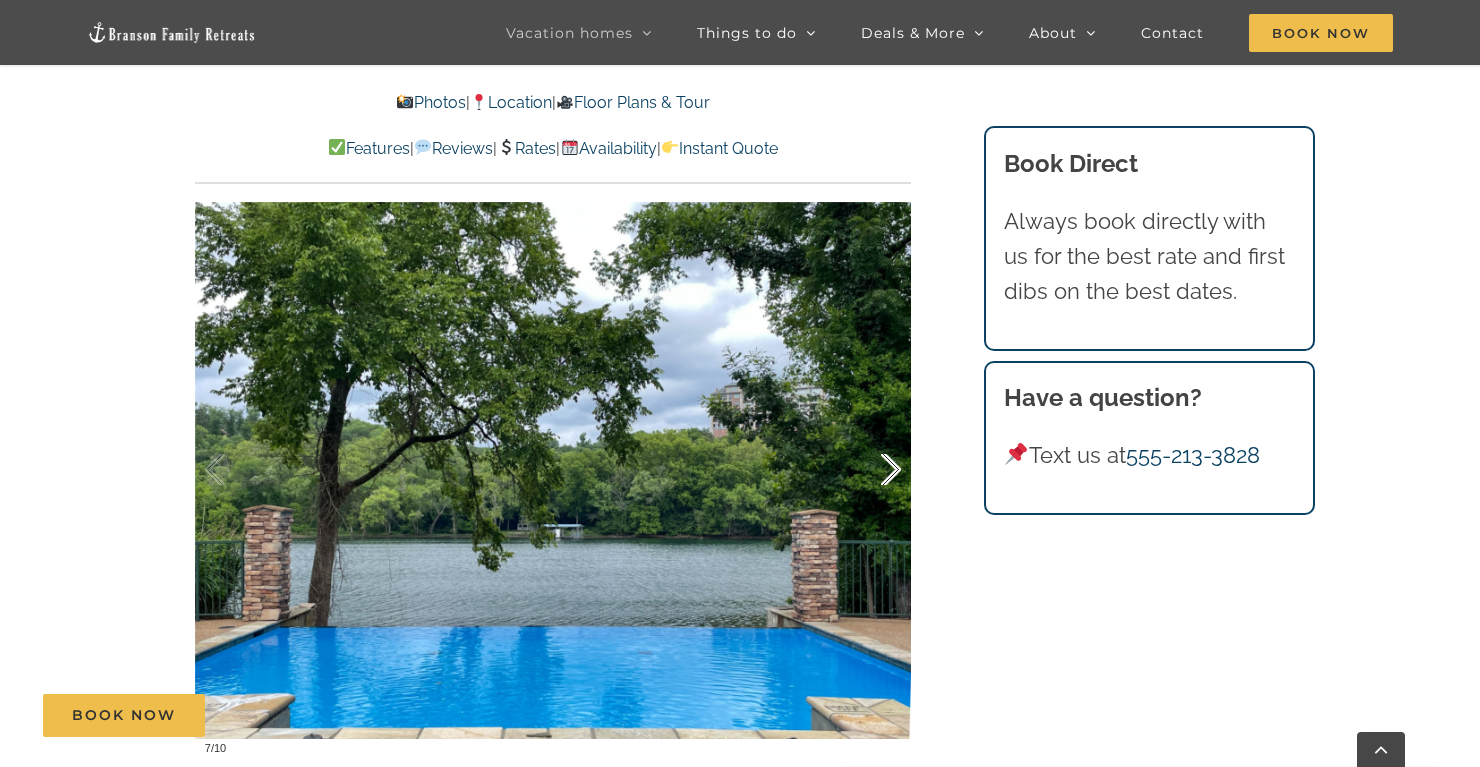click at bounding box center (870, 470) 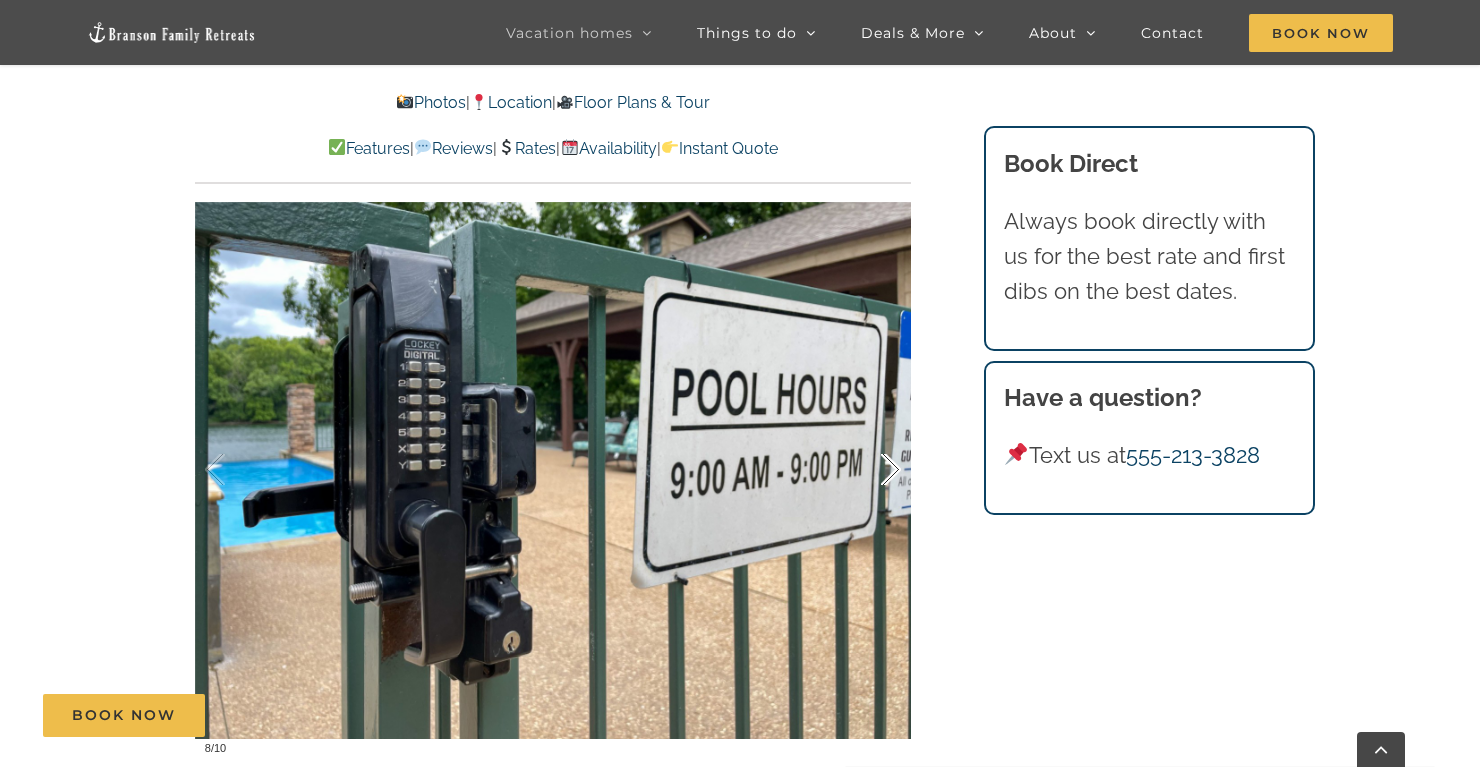 click at bounding box center (870, 470) 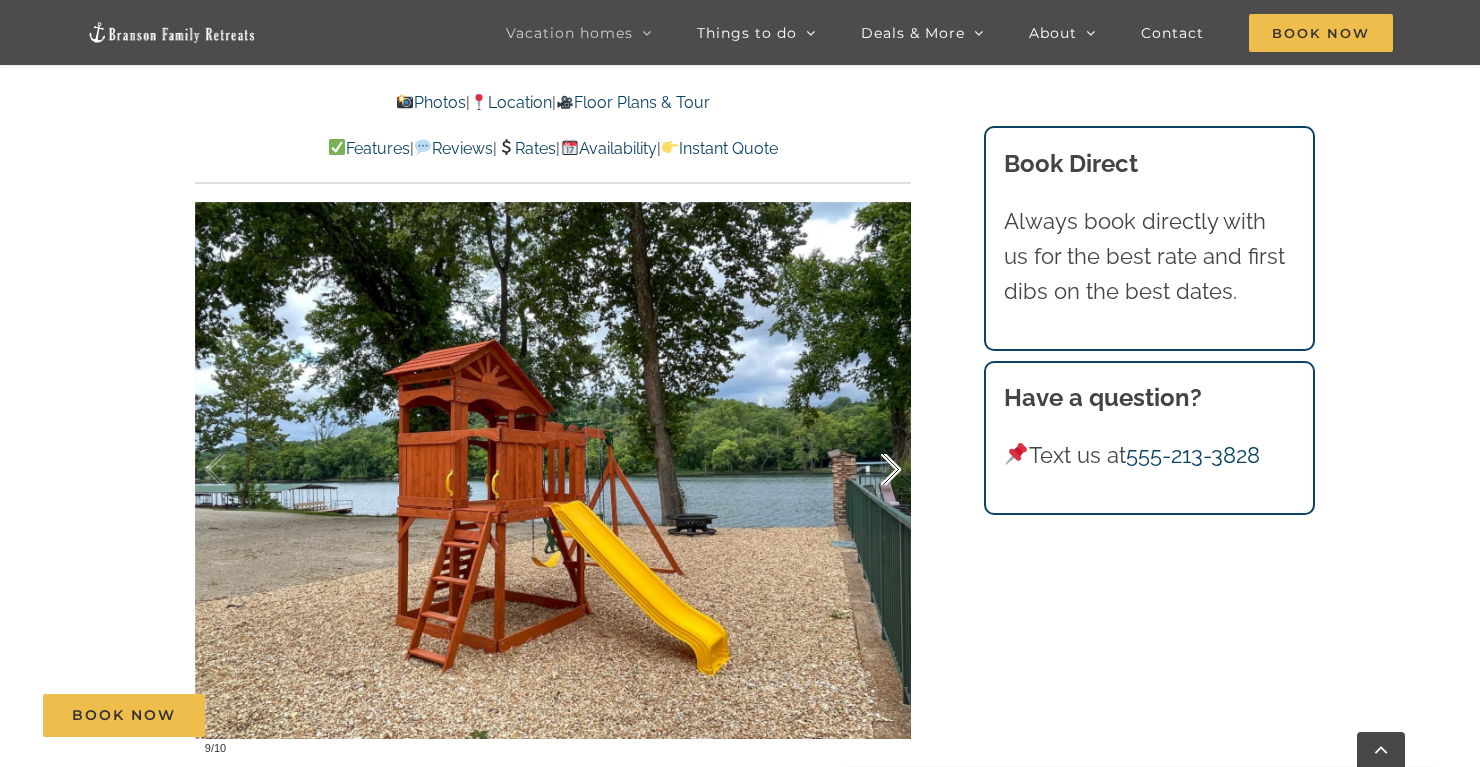click at bounding box center [870, 470] 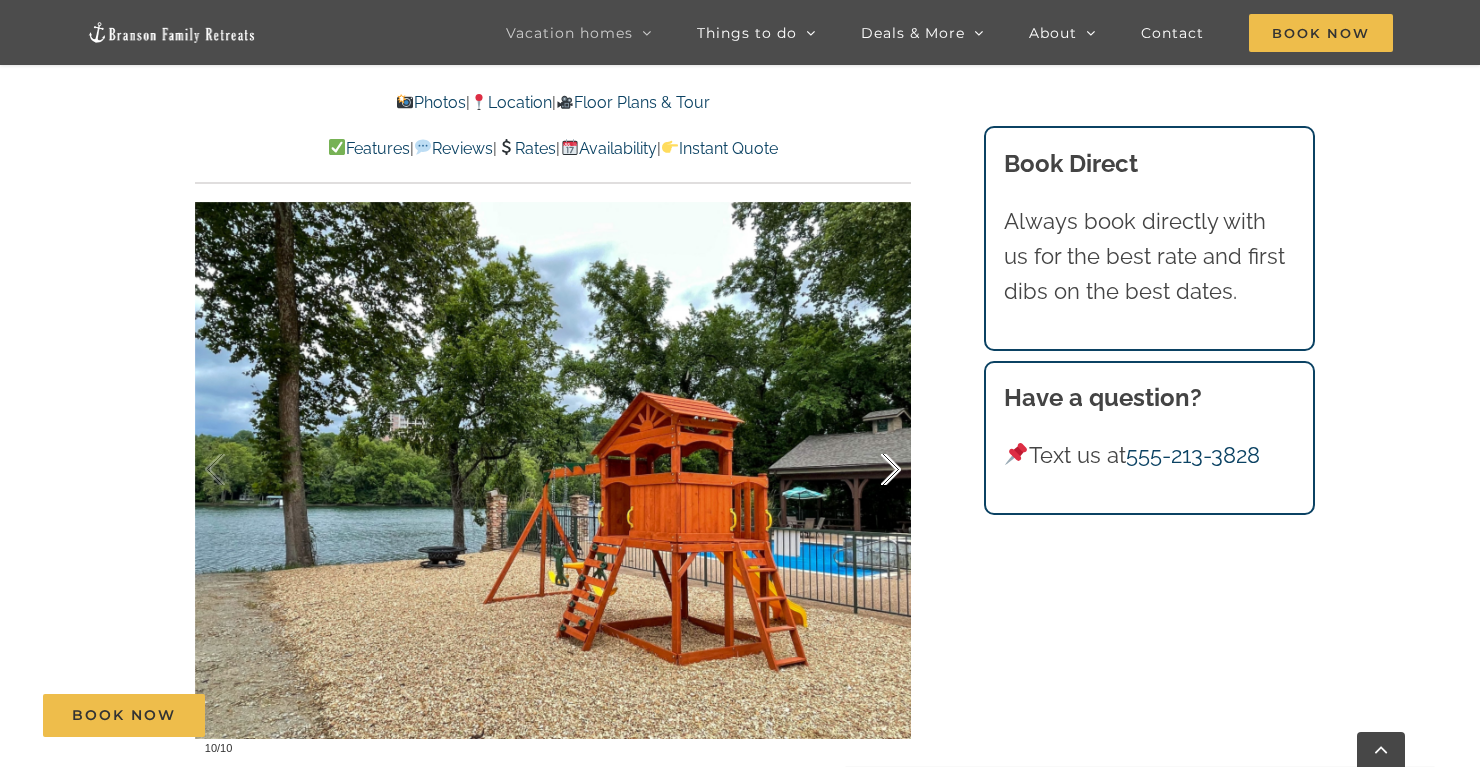 click at bounding box center [870, 470] 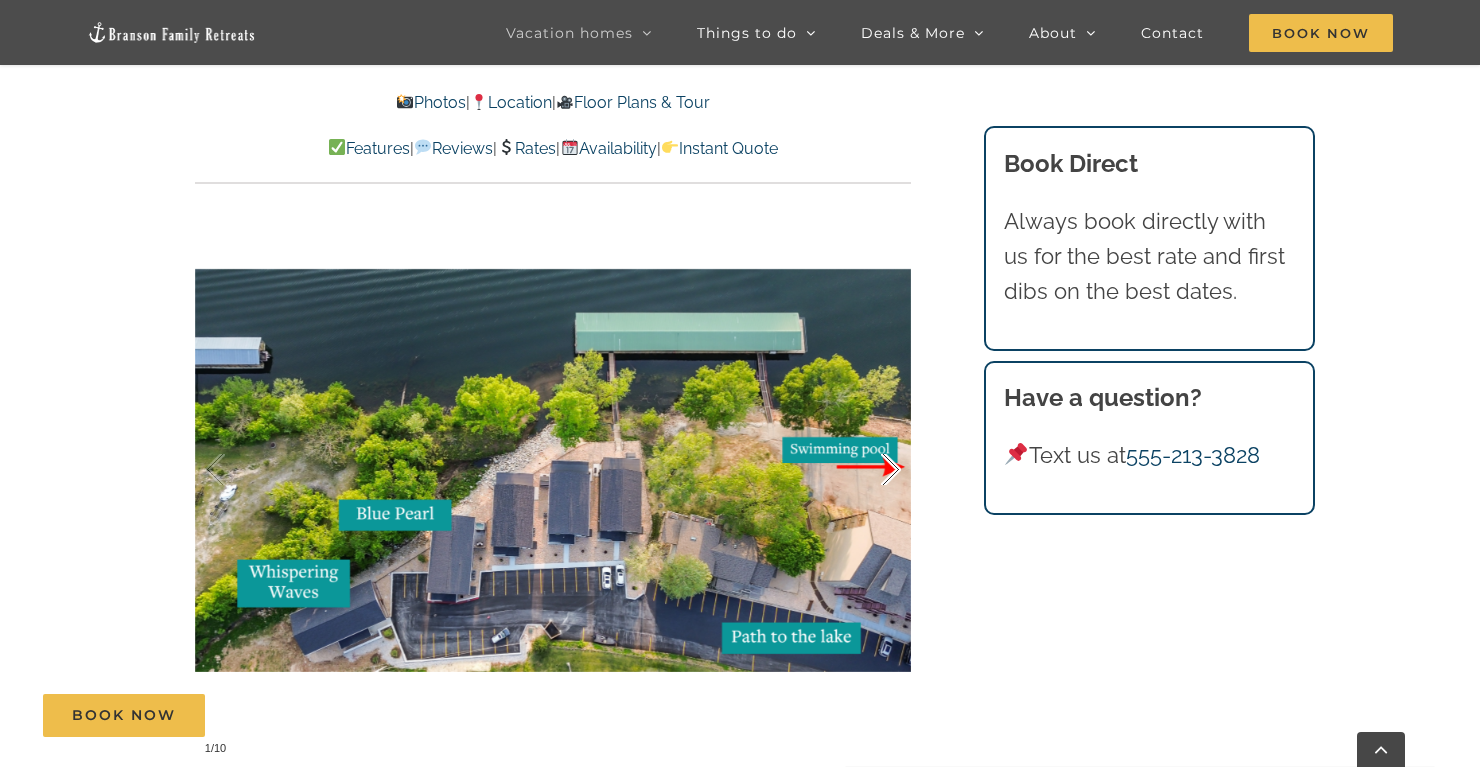 click at bounding box center (870, 470) 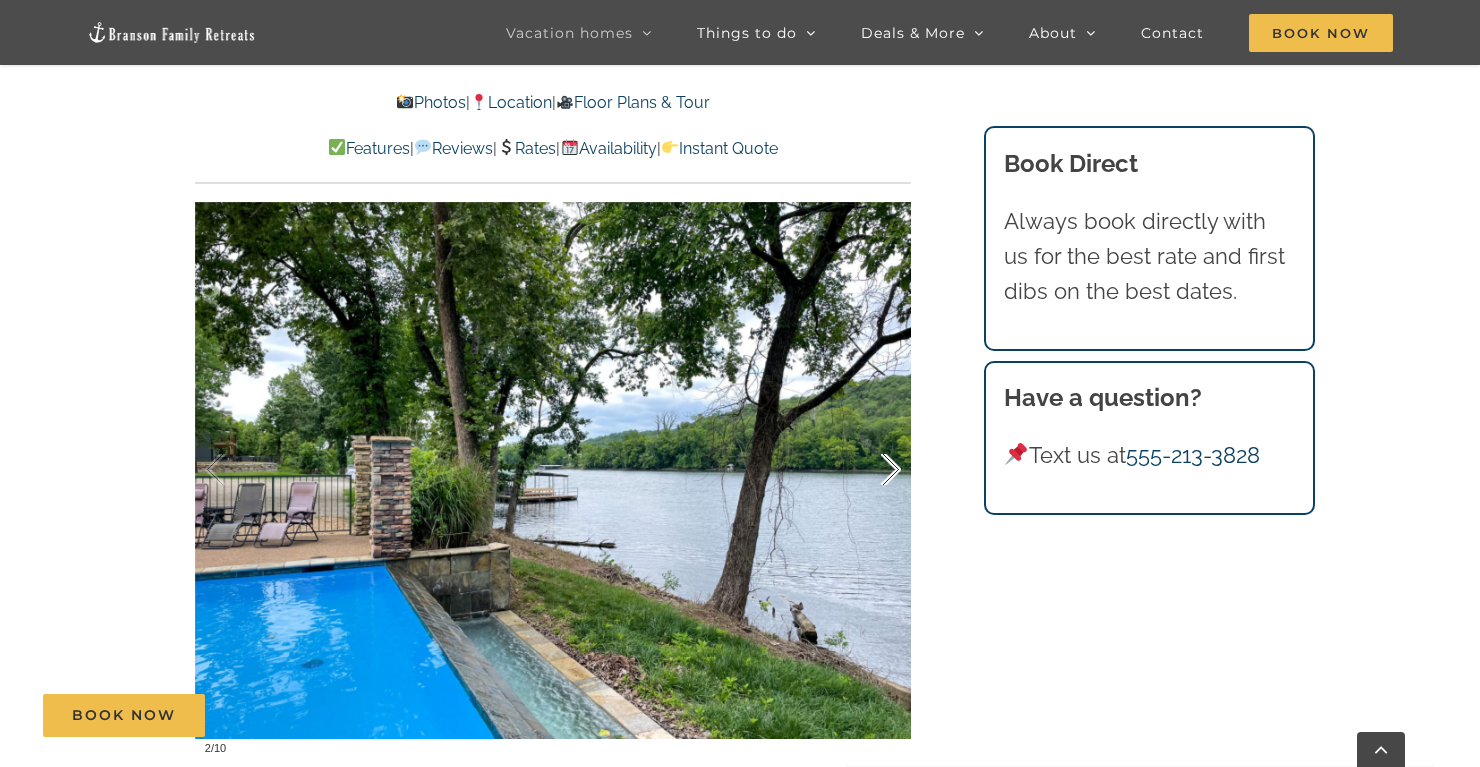click at bounding box center (870, 470) 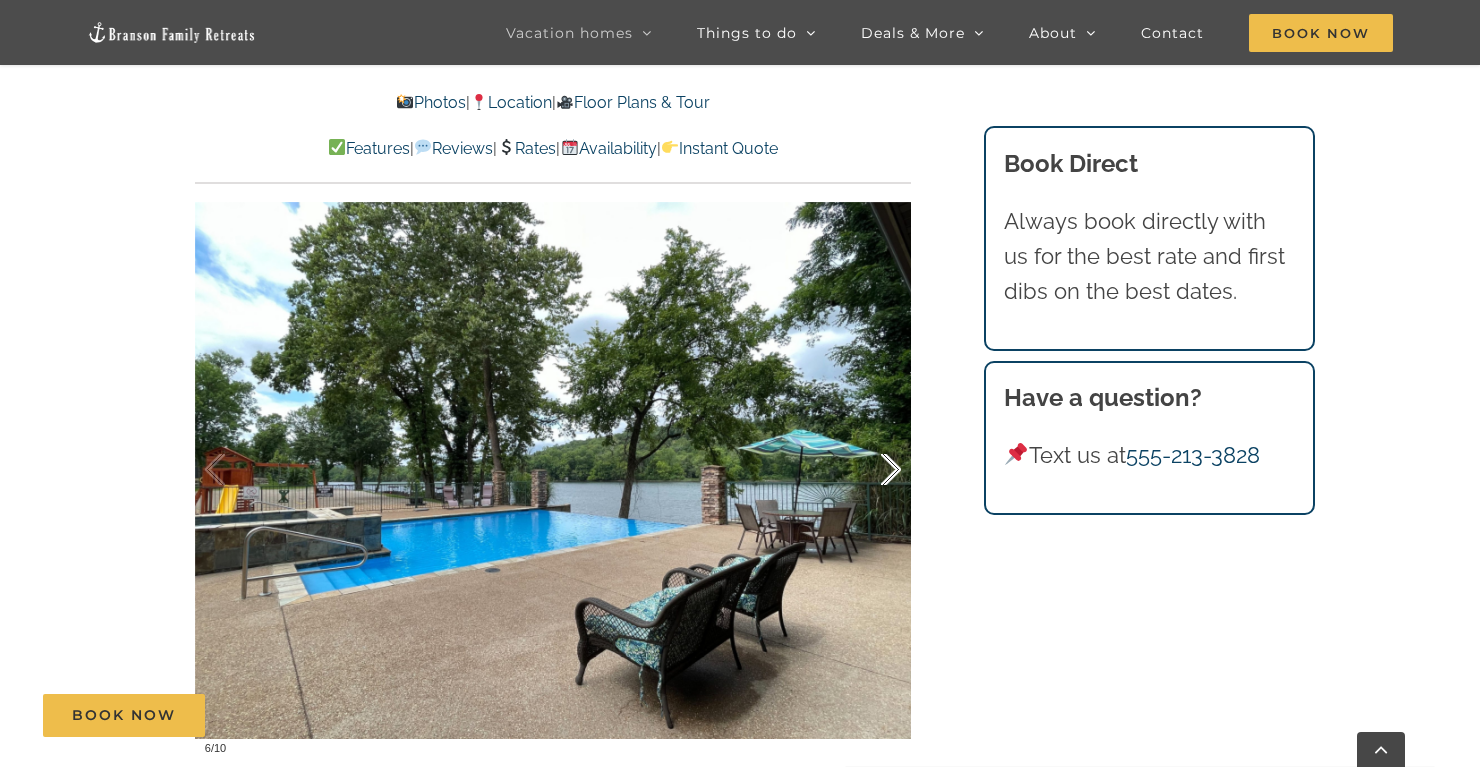click at bounding box center (870, 470) 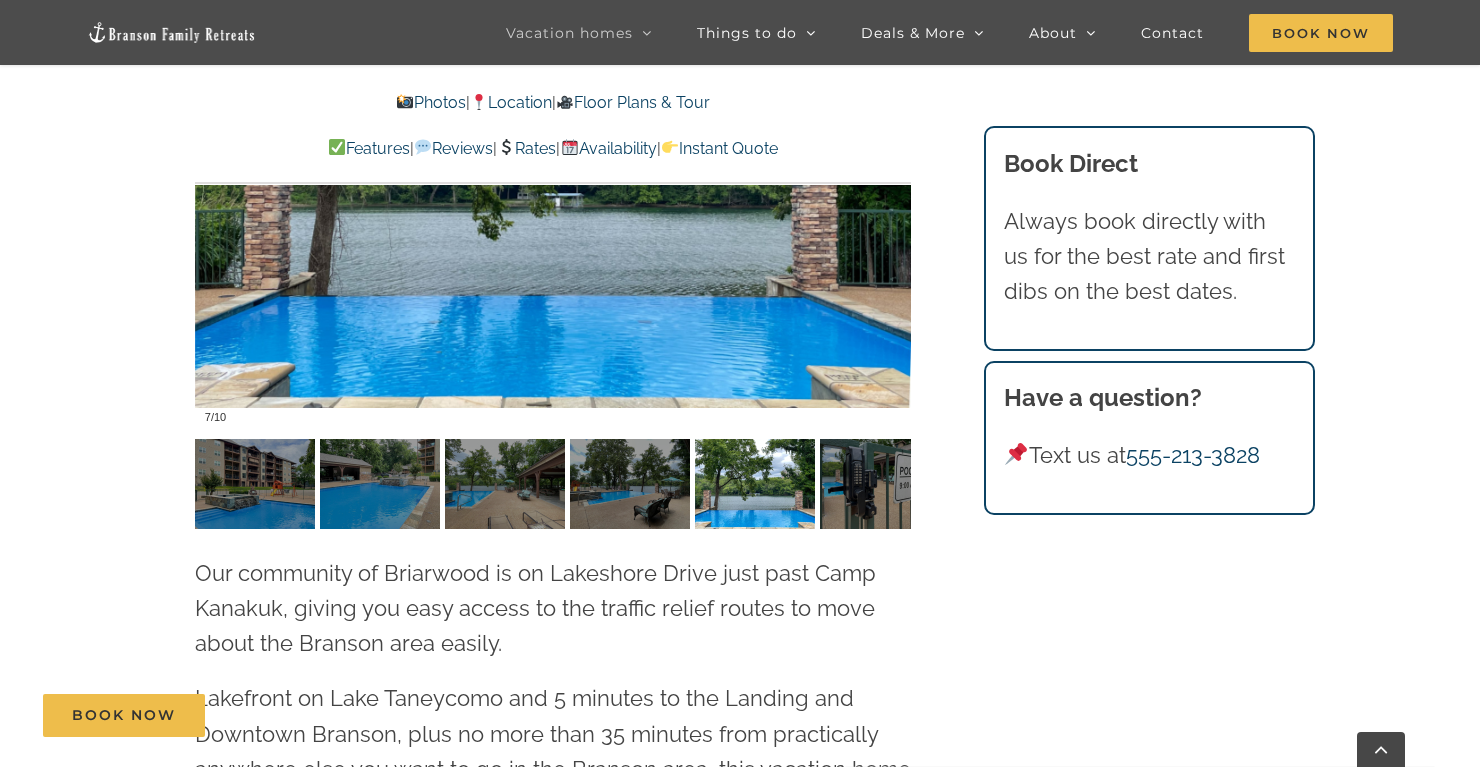 scroll, scrollTop: 4187, scrollLeft: 0, axis: vertical 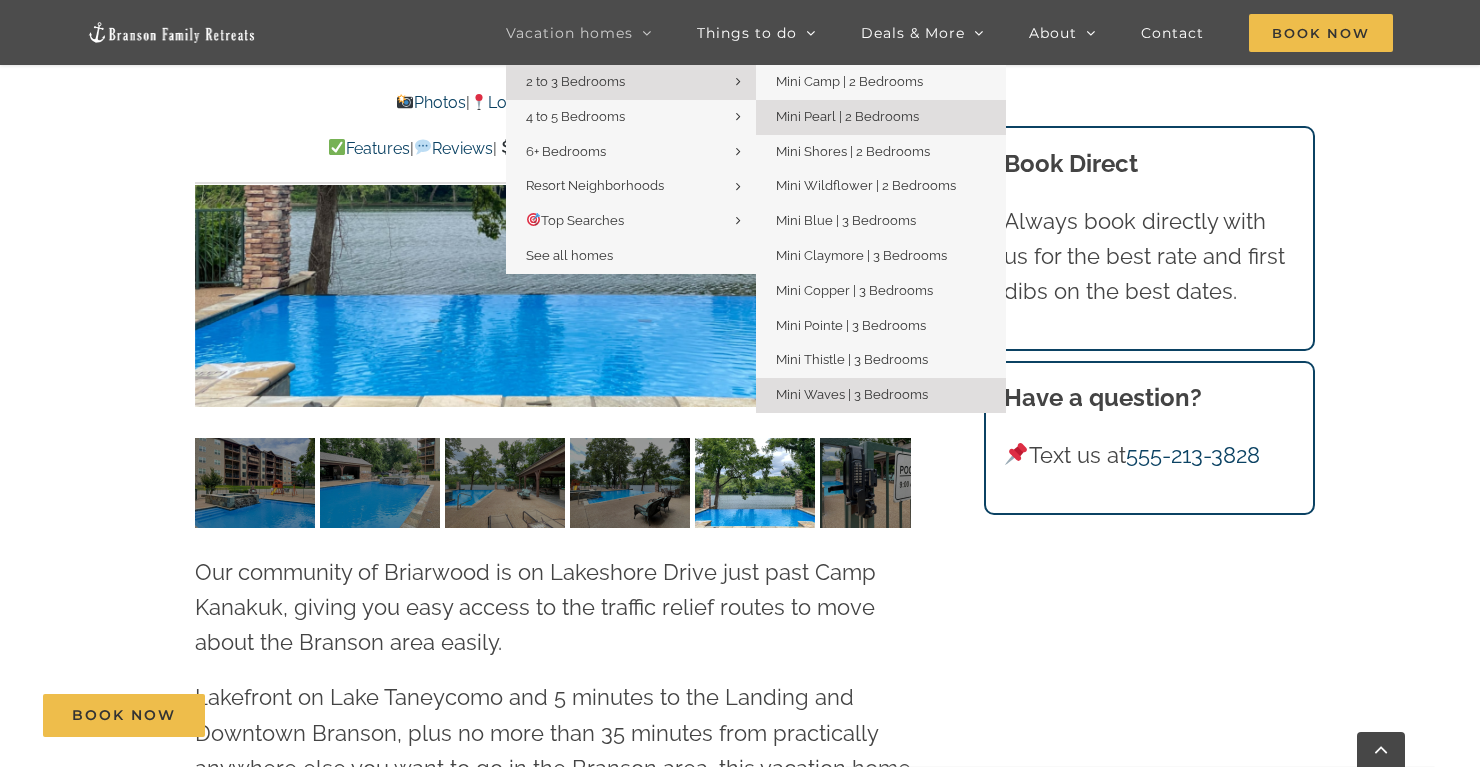 click on "Mini Waves | 3 Bedrooms" at bounding box center [852, 394] 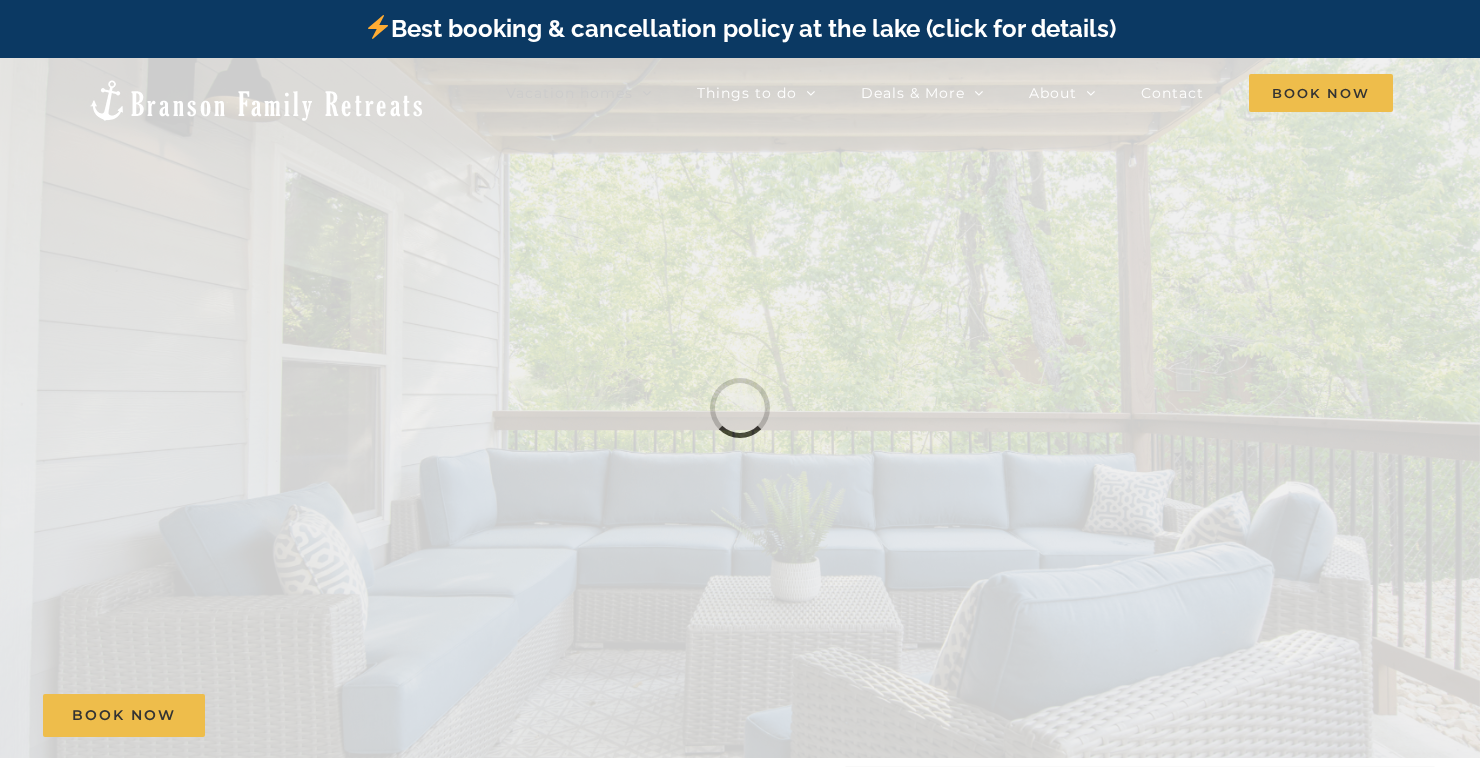 scroll, scrollTop: 0, scrollLeft: 0, axis: both 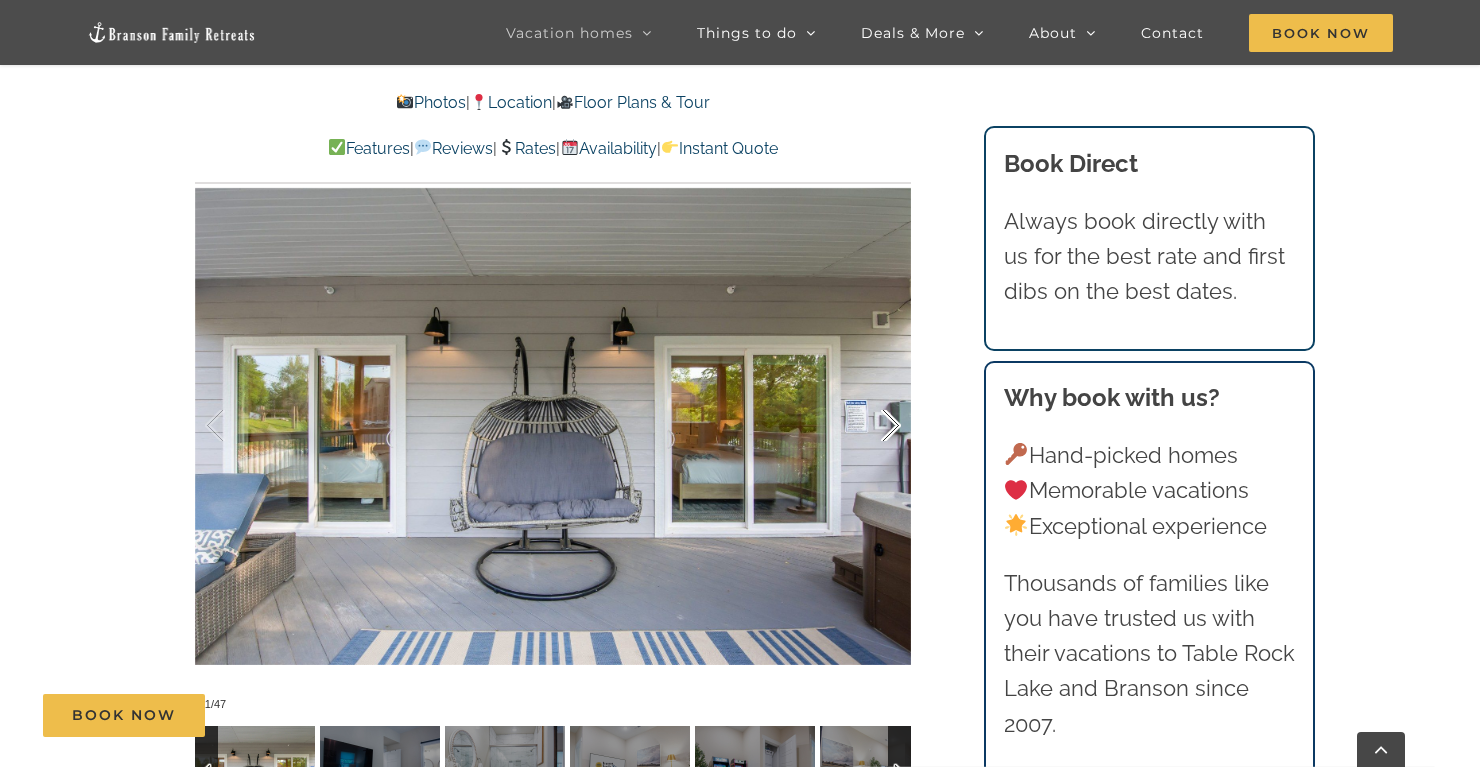 click at bounding box center (870, 426) 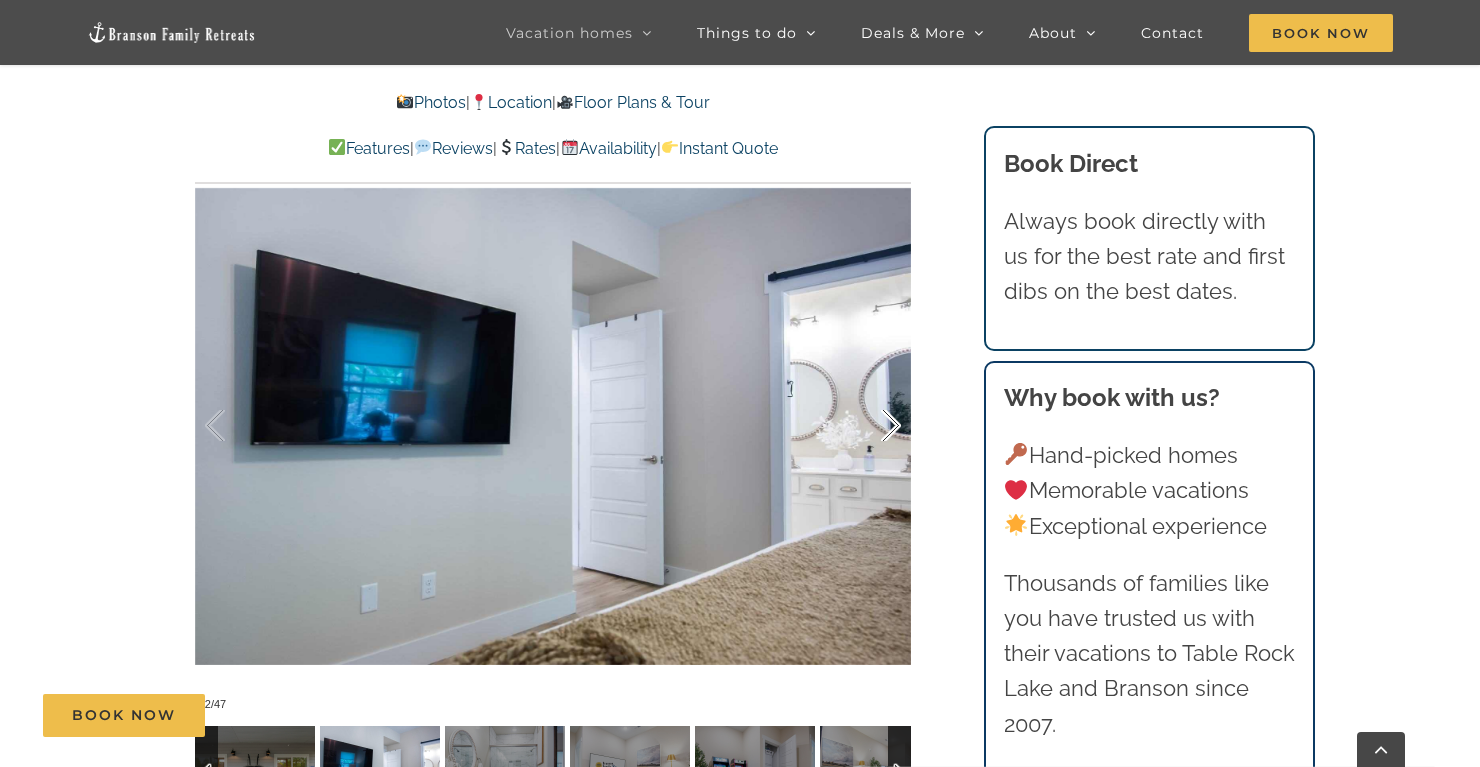 click at bounding box center [870, 426] 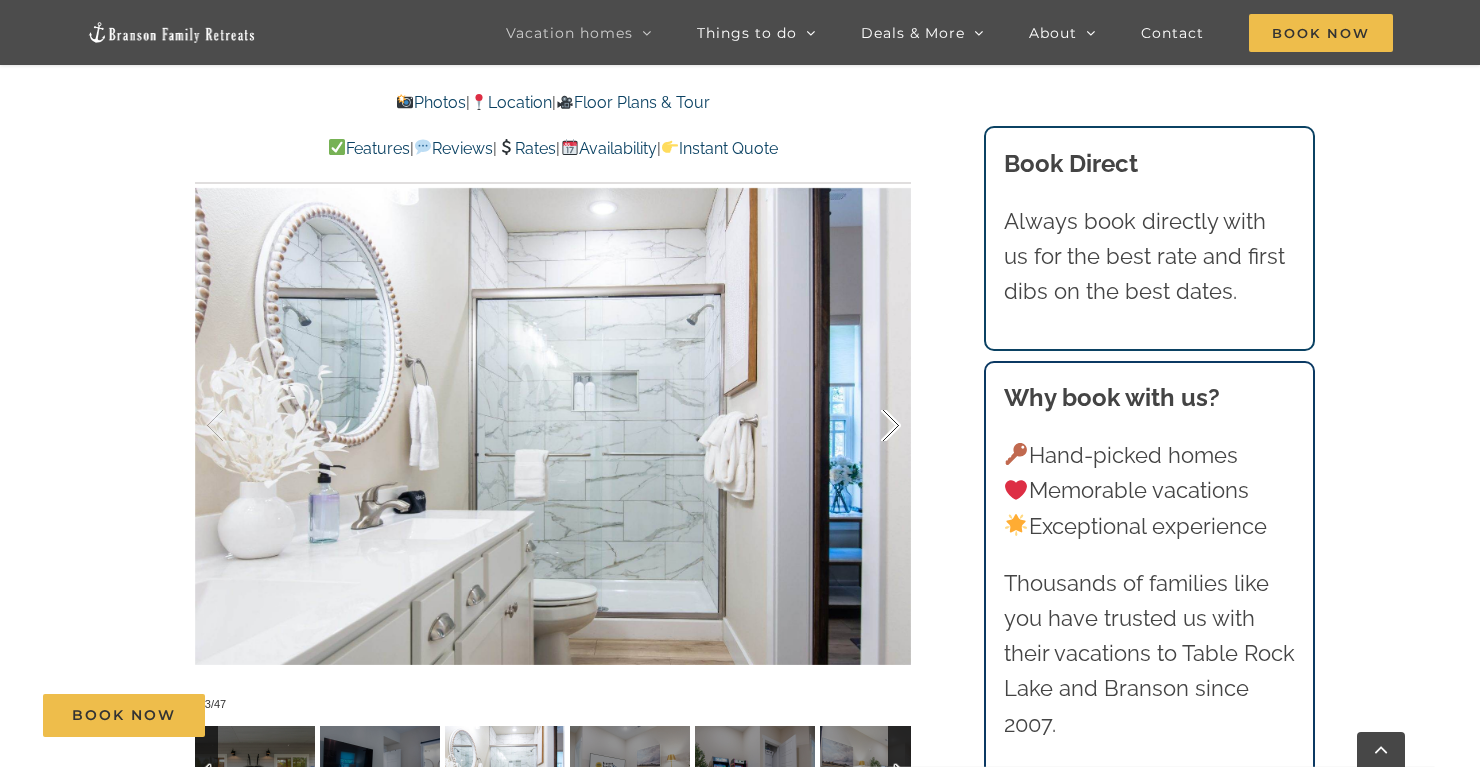 click at bounding box center (870, 426) 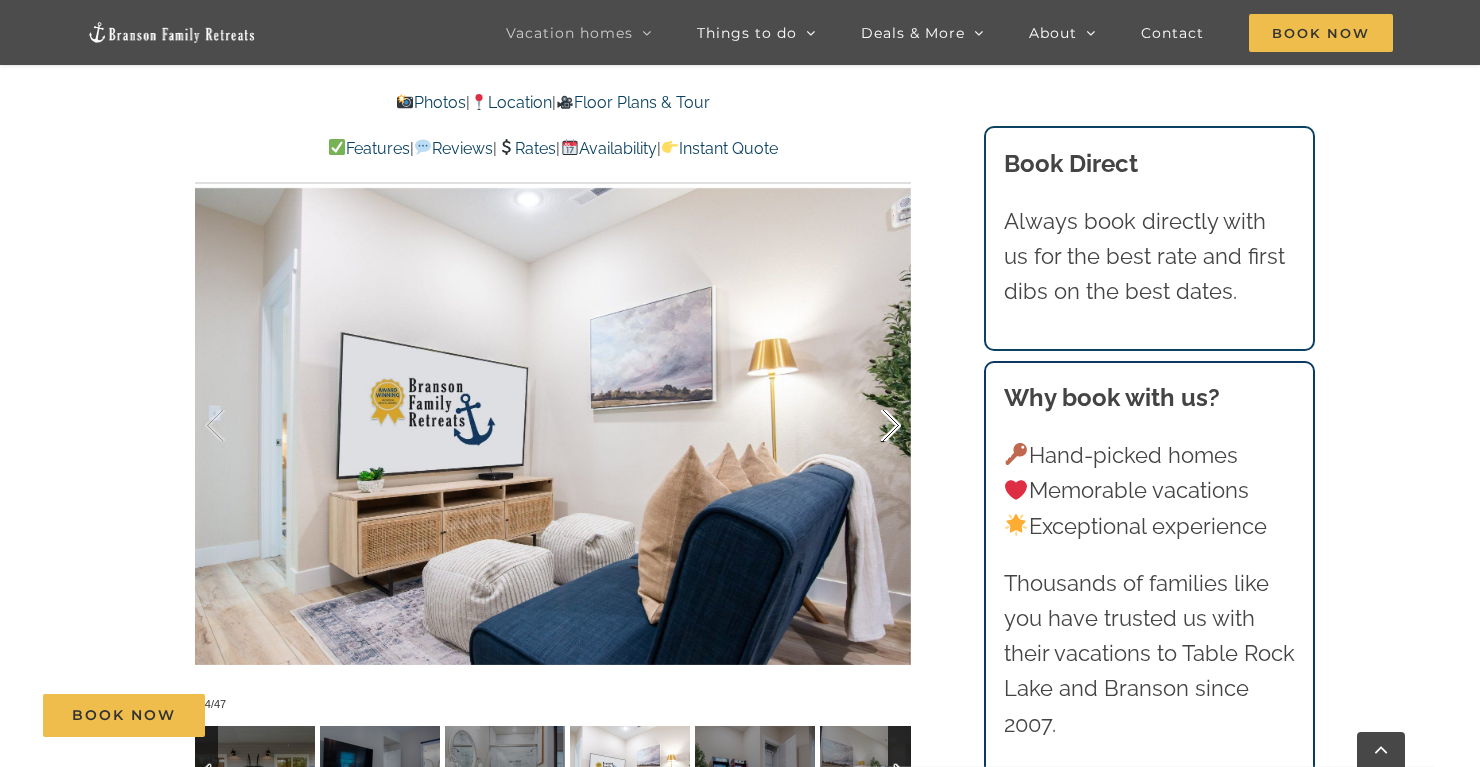 click at bounding box center (870, 426) 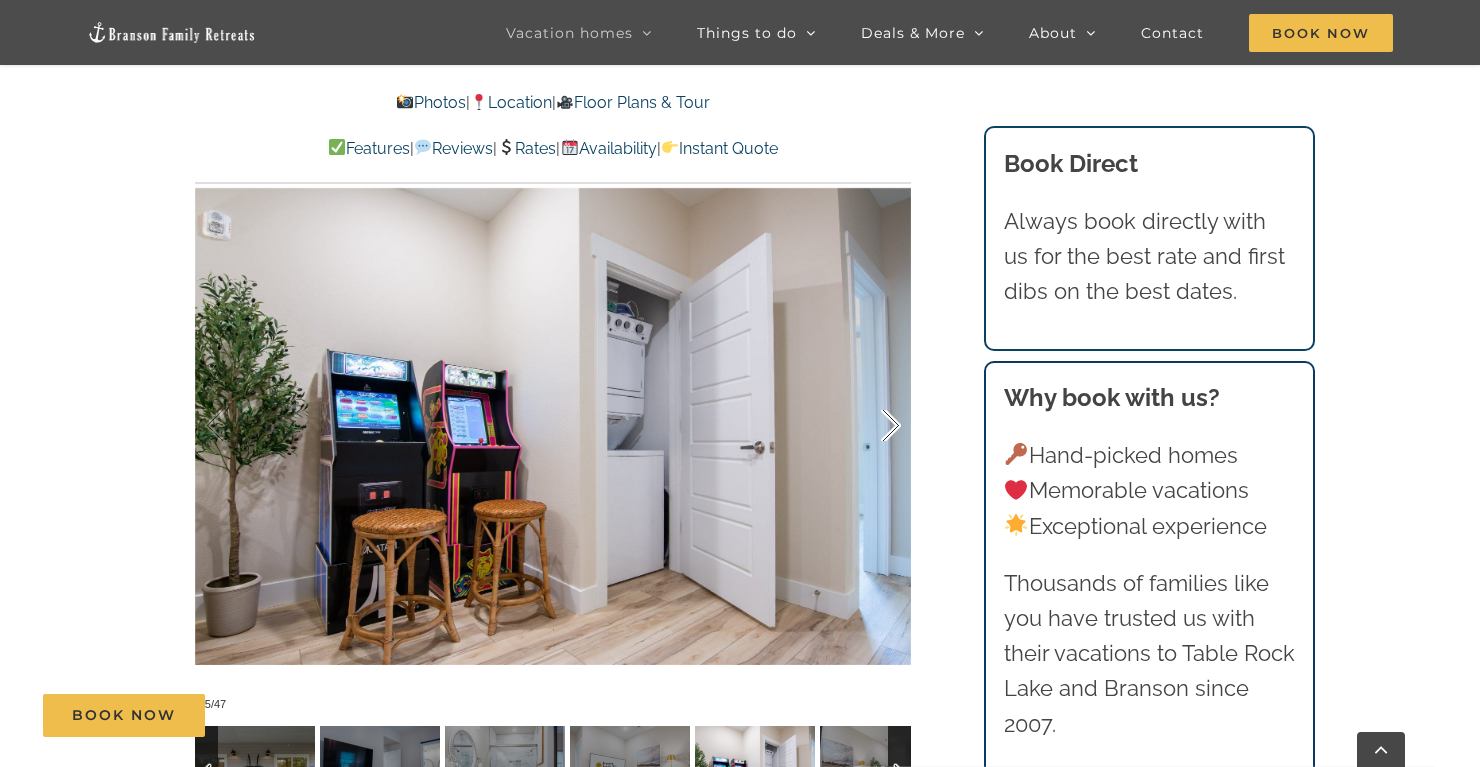 click at bounding box center (870, 426) 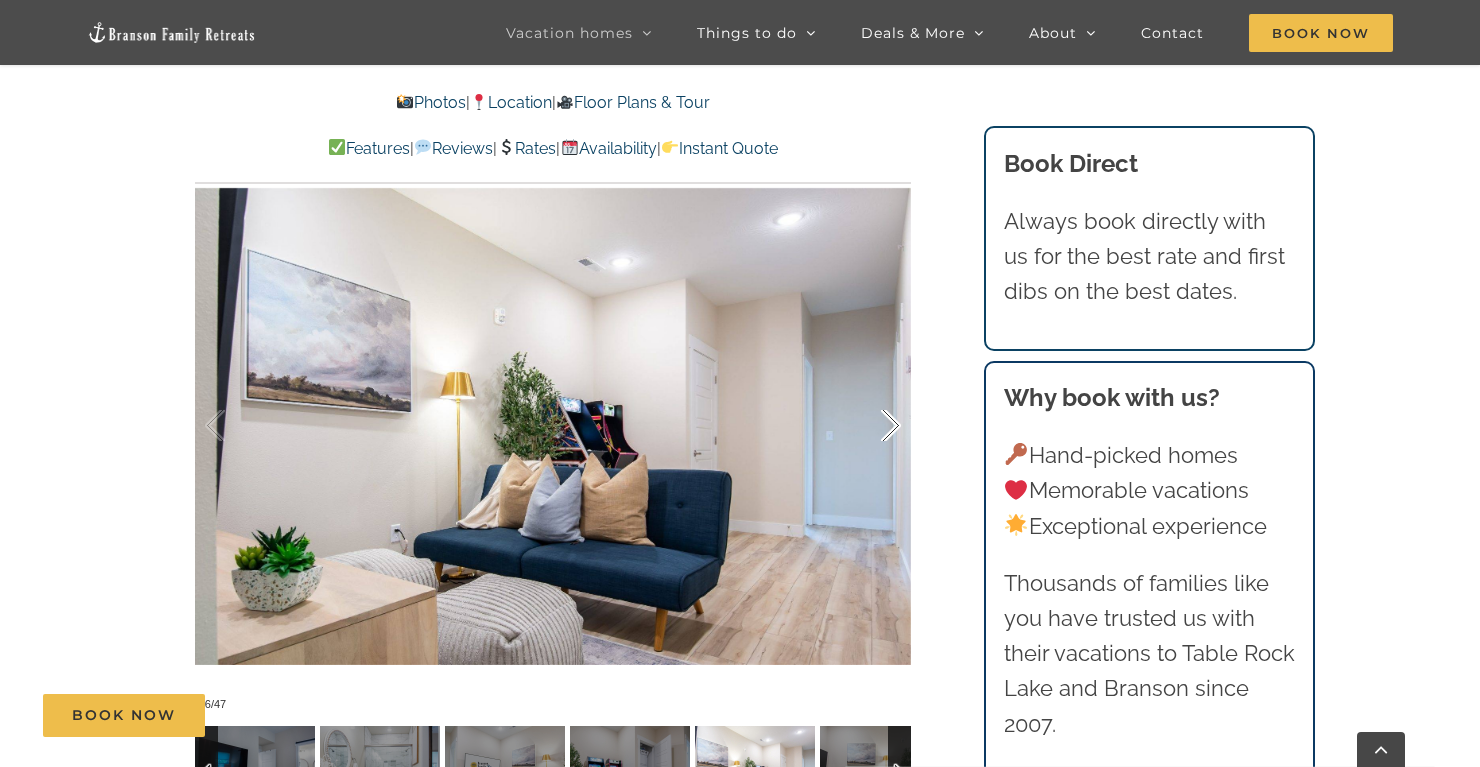 click at bounding box center [870, 426] 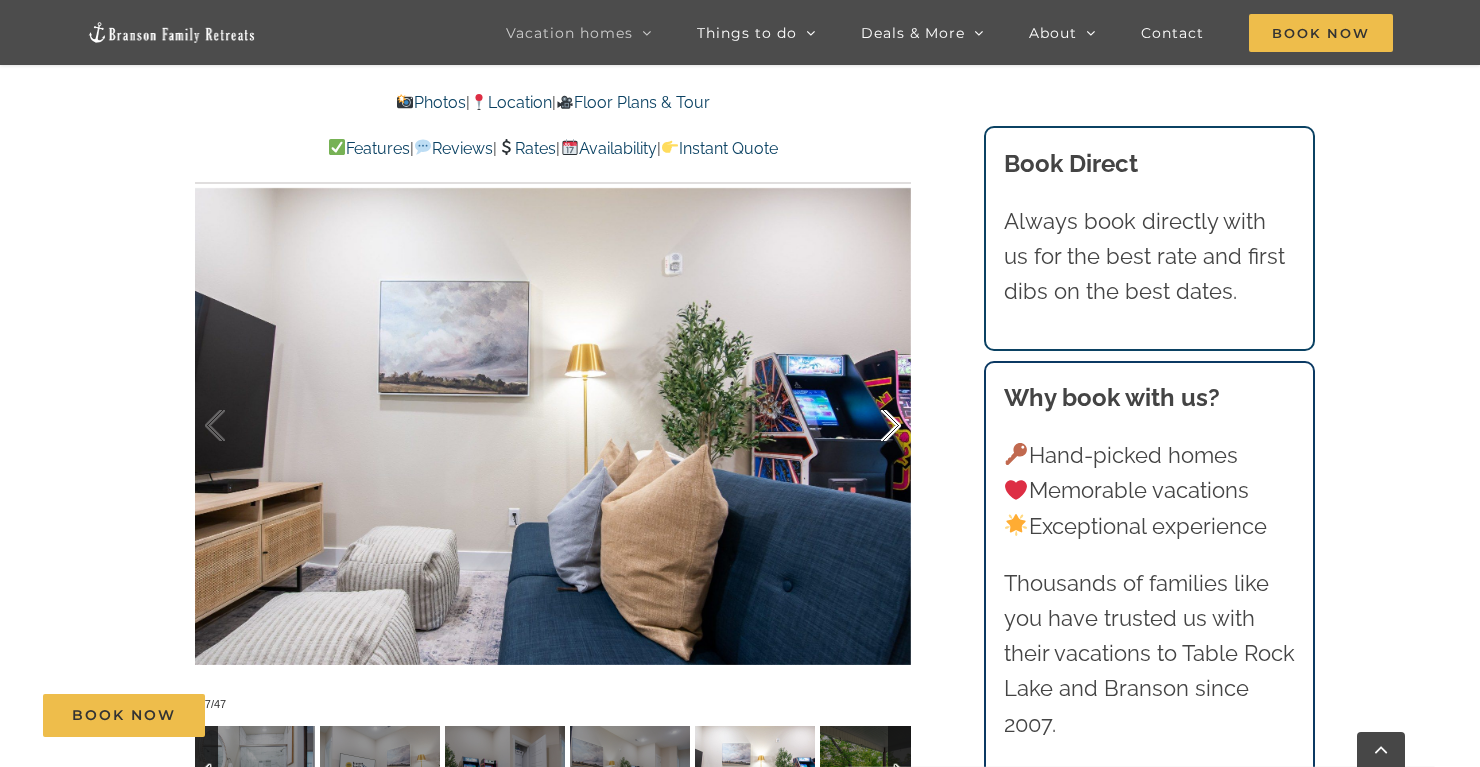 click at bounding box center [870, 426] 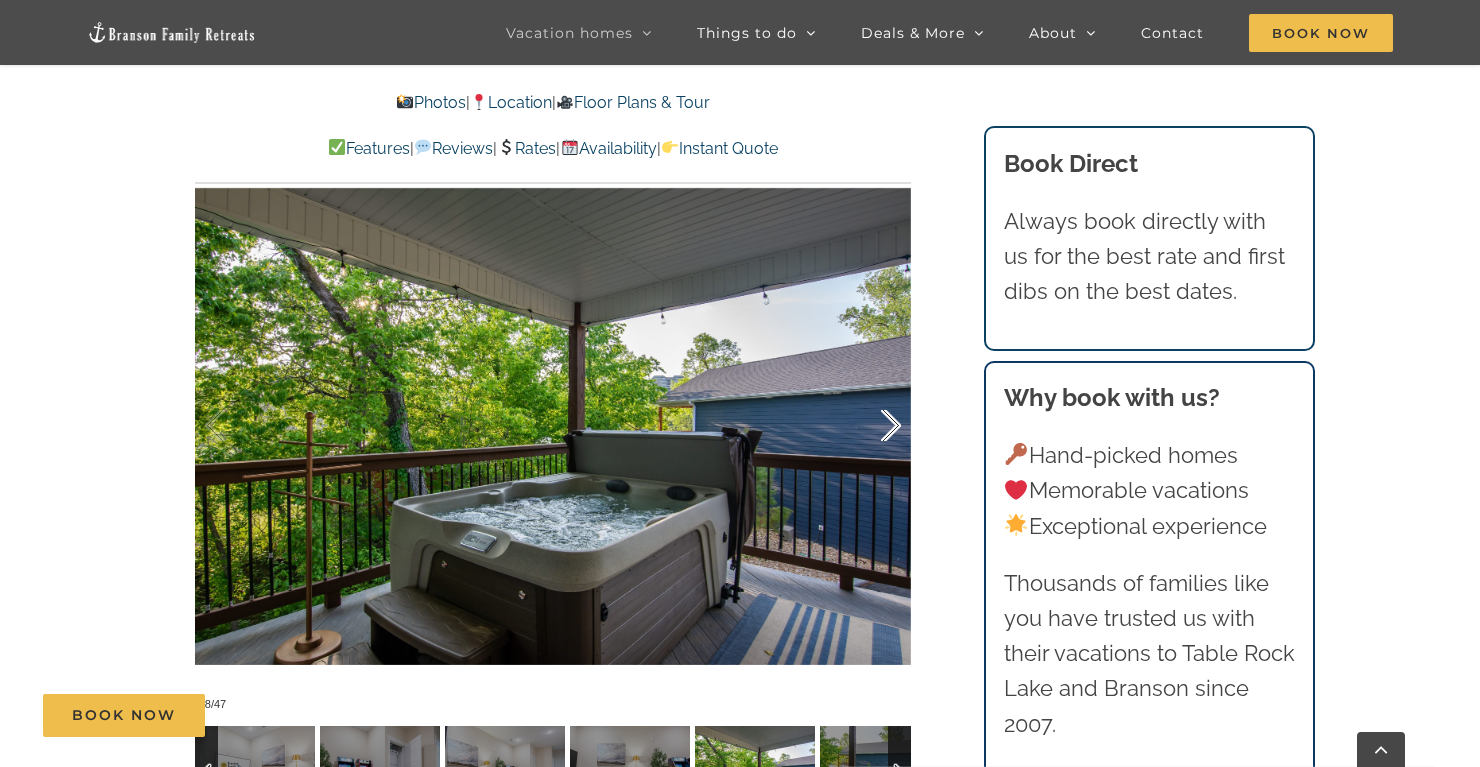 click at bounding box center (870, 426) 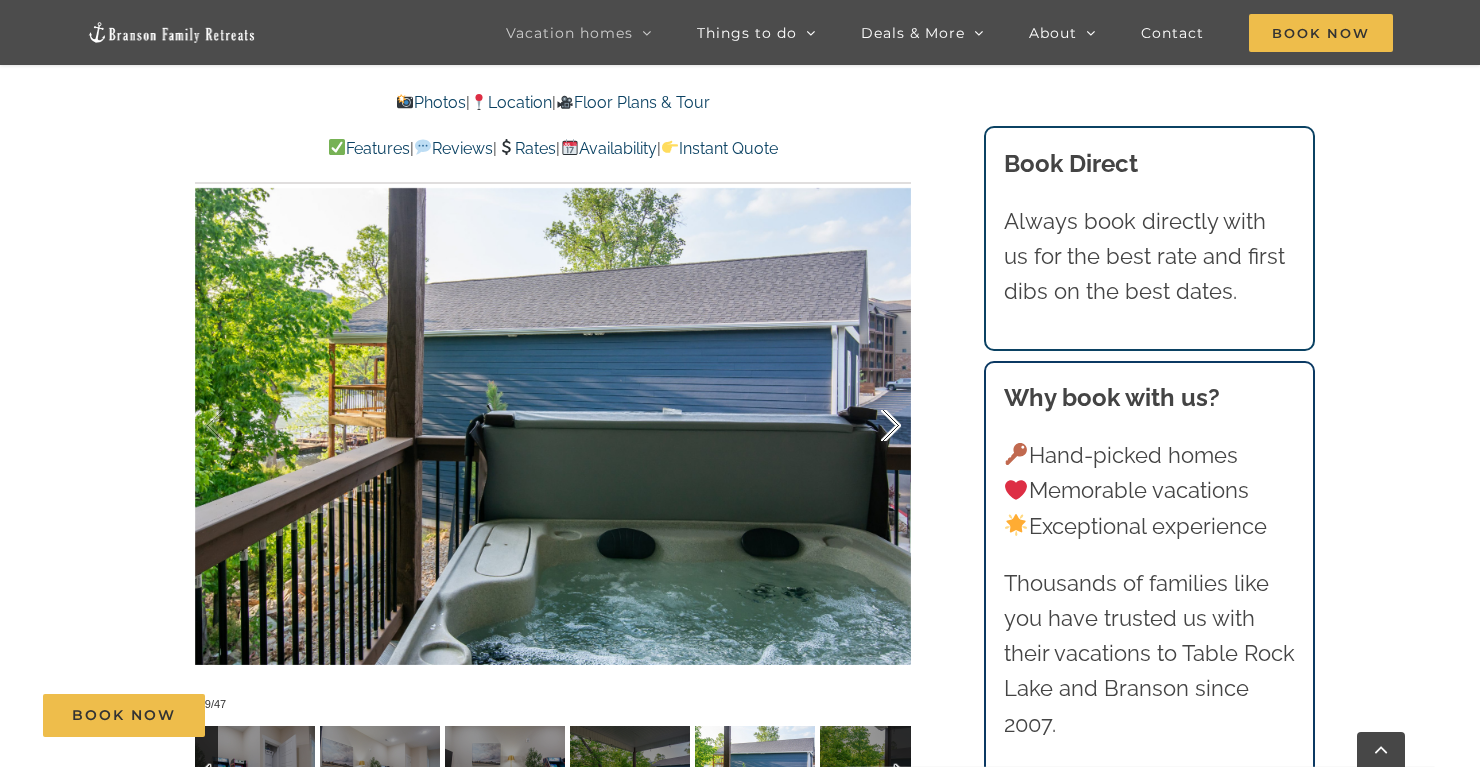 click at bounding box center (870, 426) 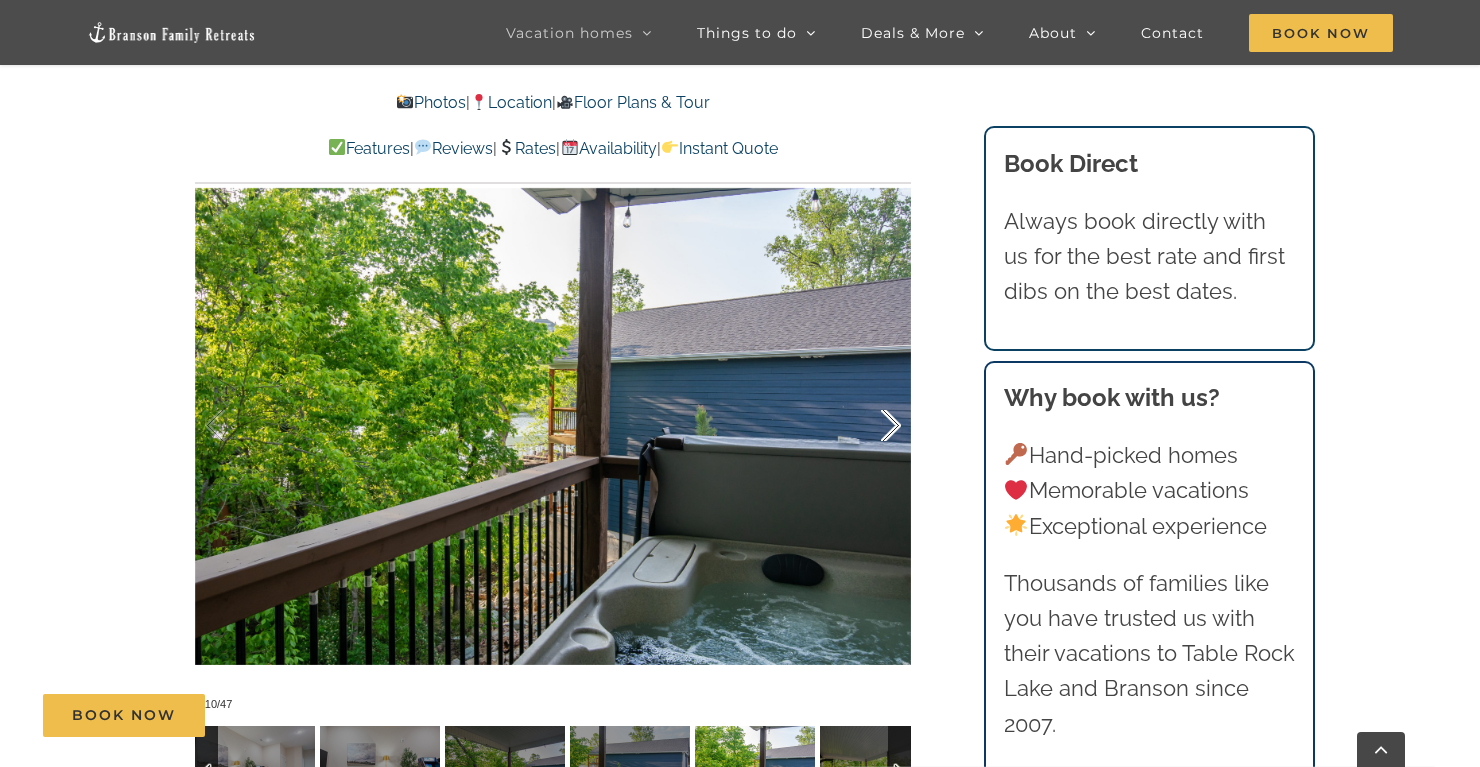 click at bounding box center (870, 426) 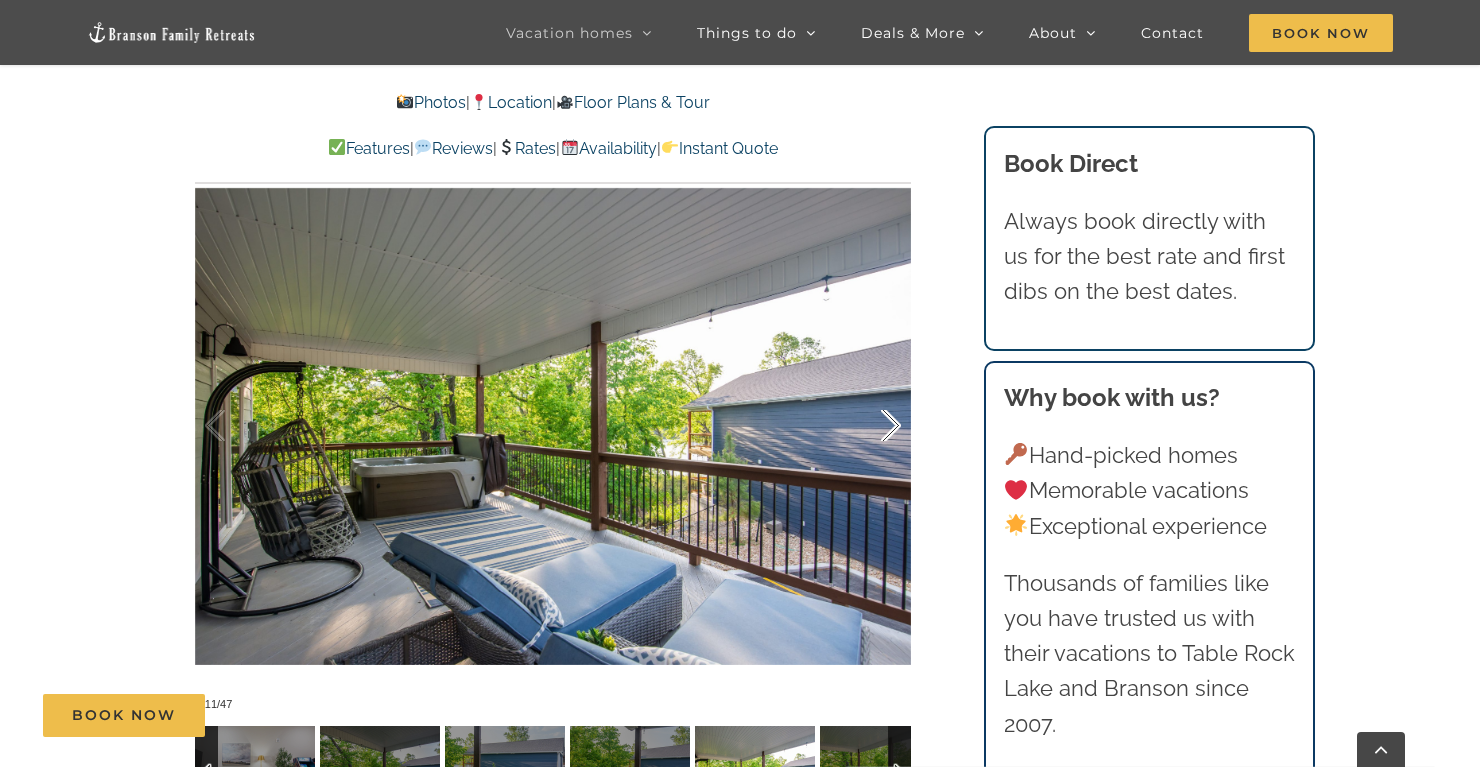 click at bounding box center (870, 426) 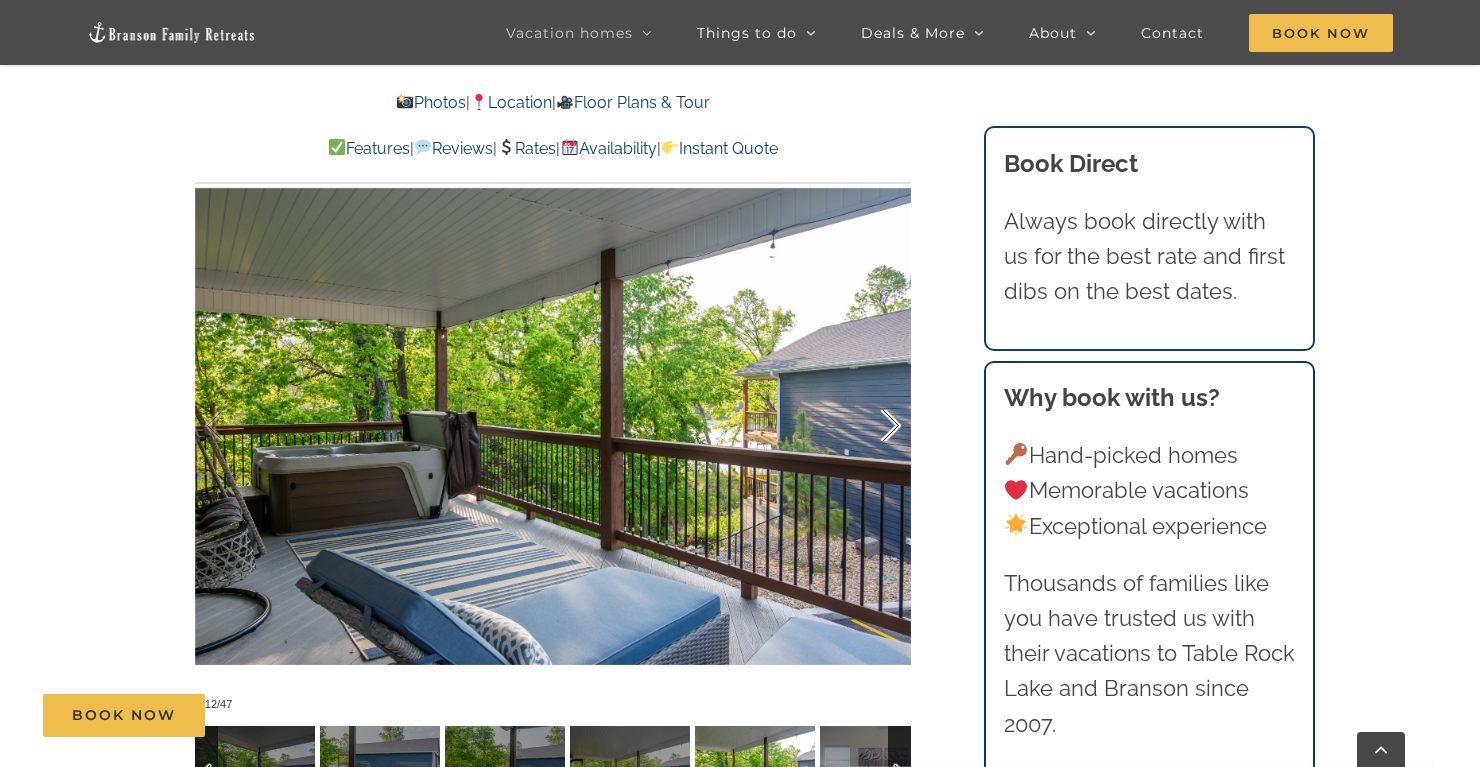 click at bounding box center (870, 426) 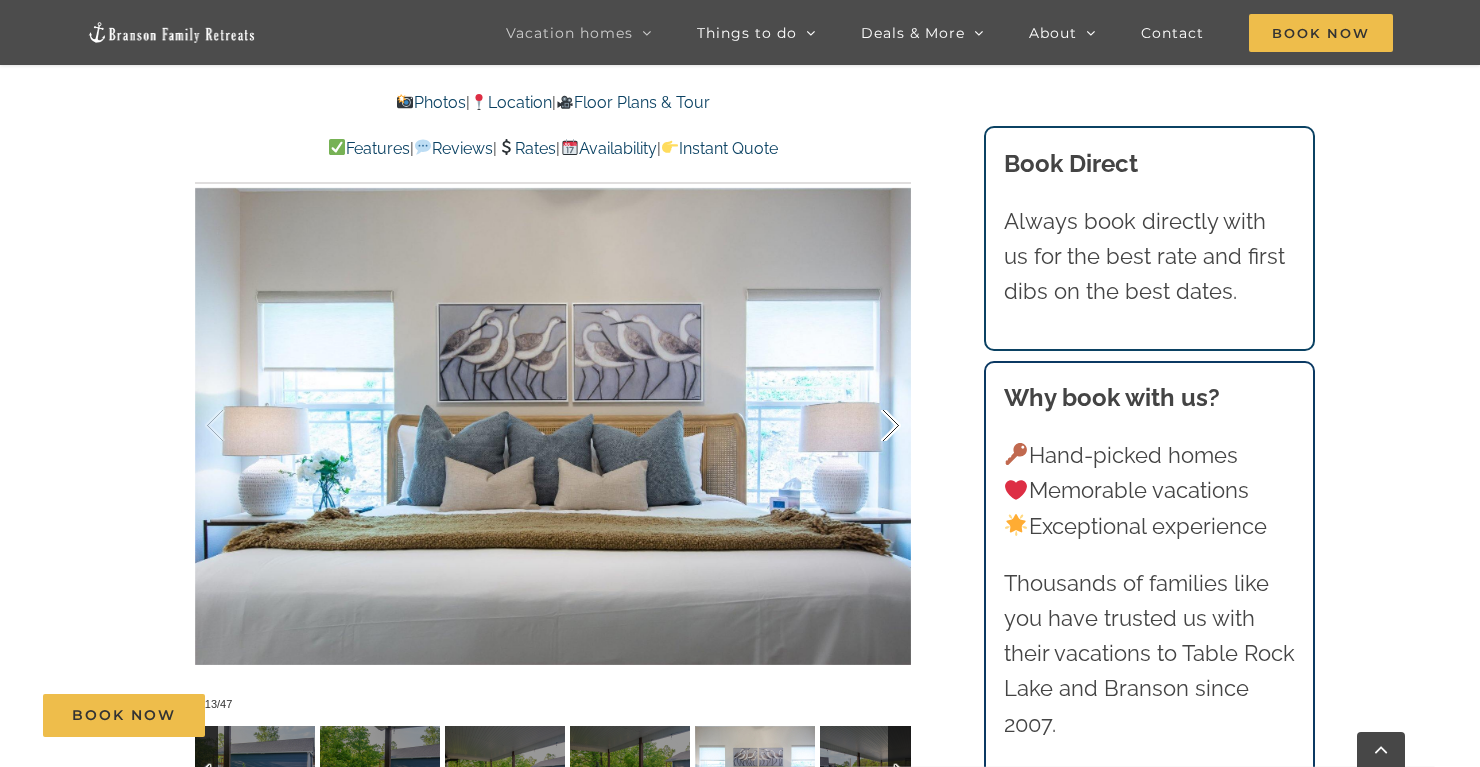 click at bounding box center (870, 426) 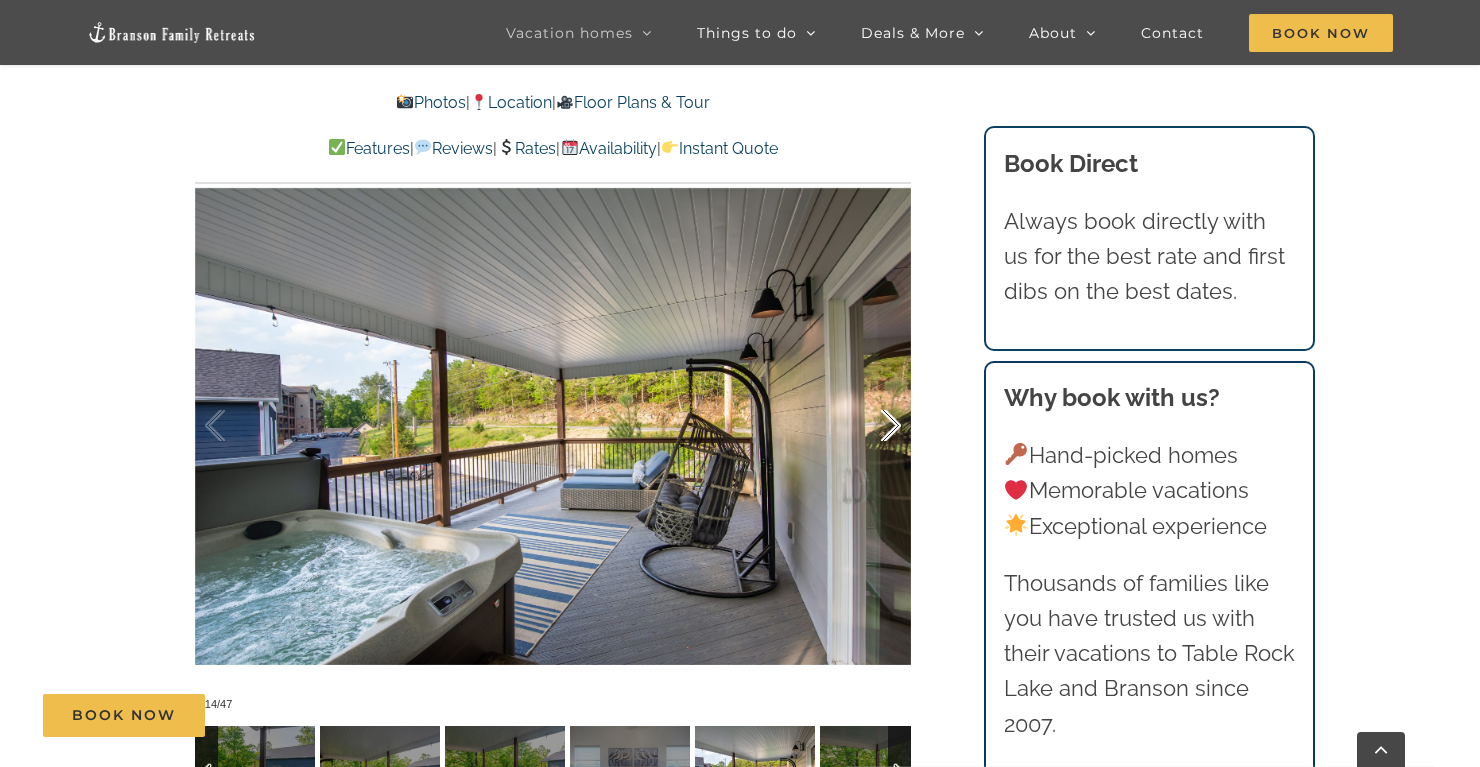 click at bounding box center [870, 426] 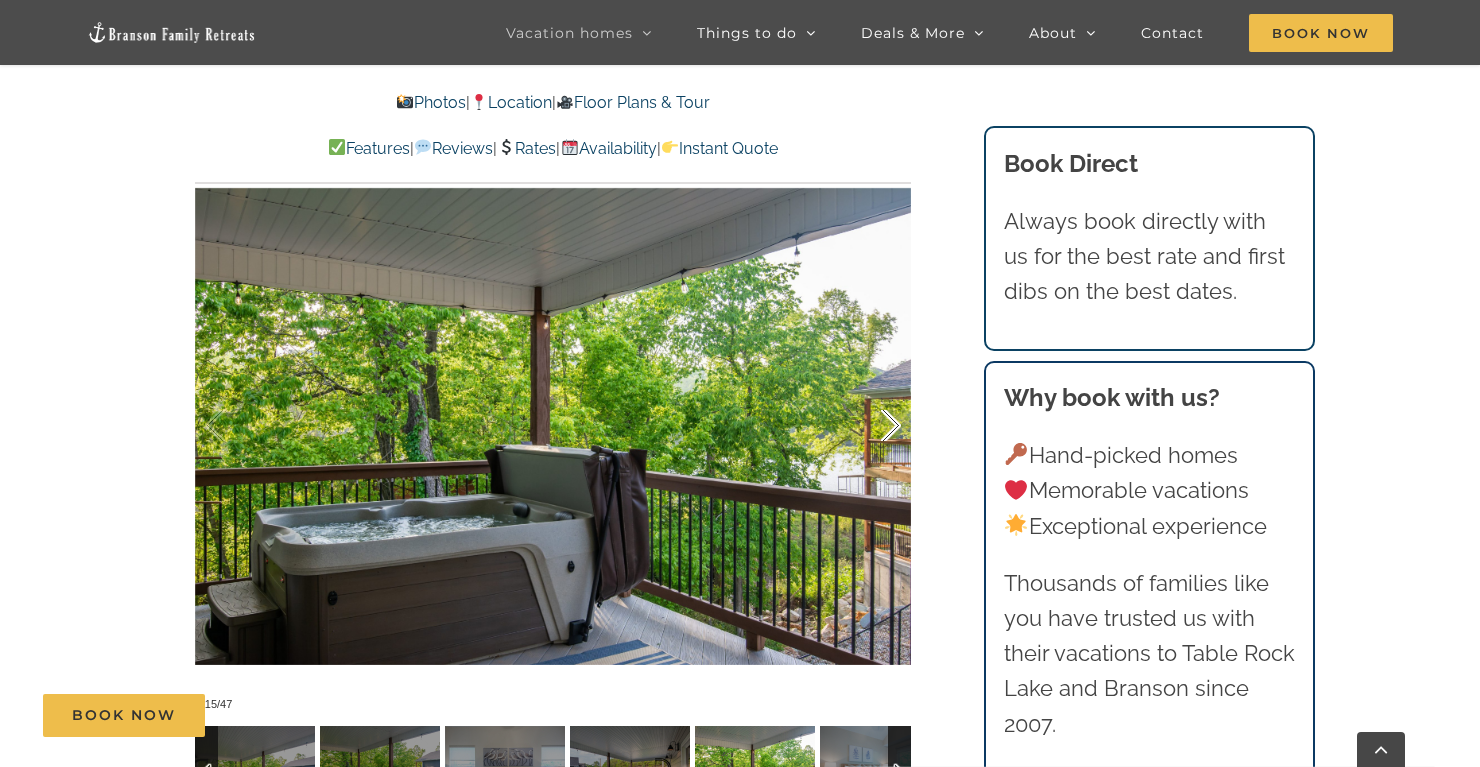 click at bounding box center (870, 426) 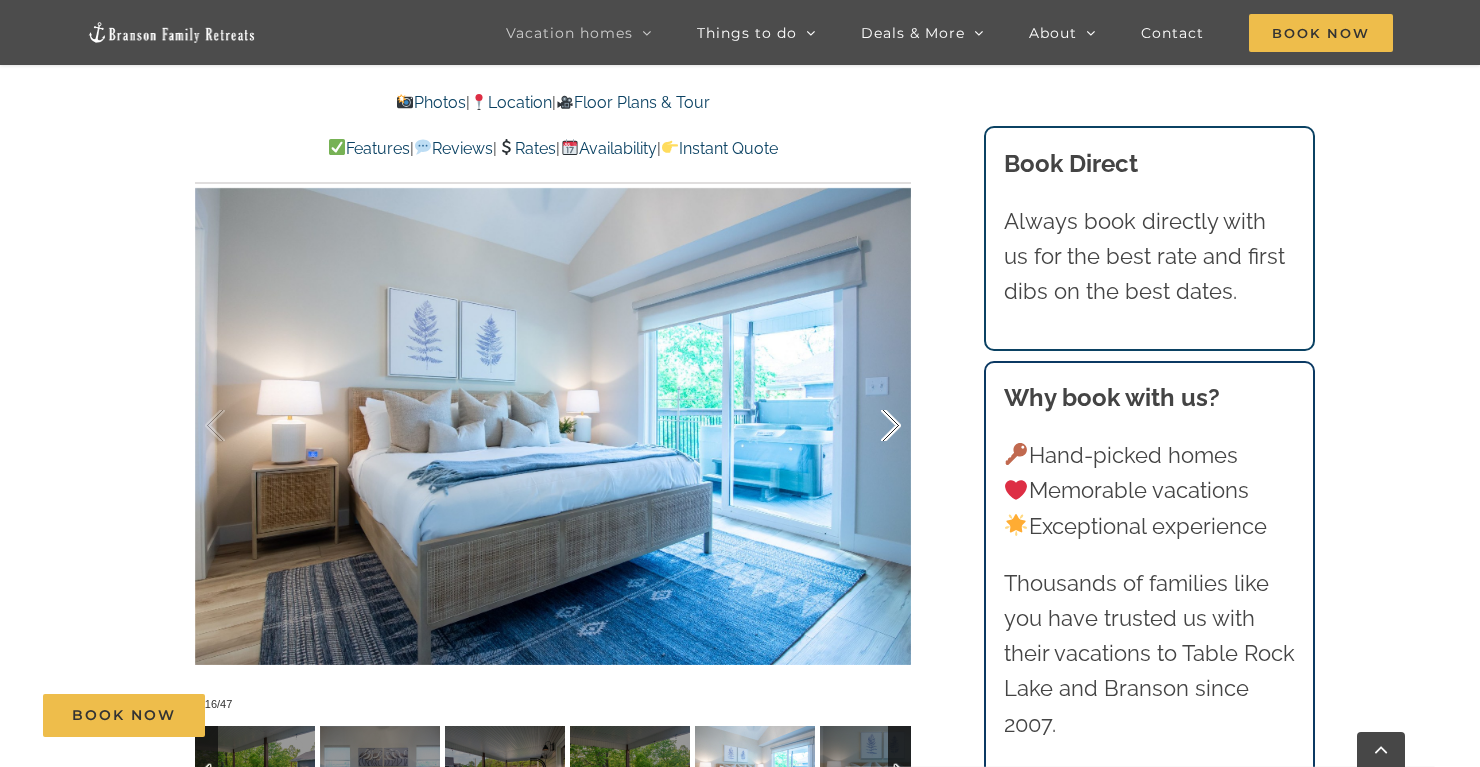 click at bounding box center [870, 426] 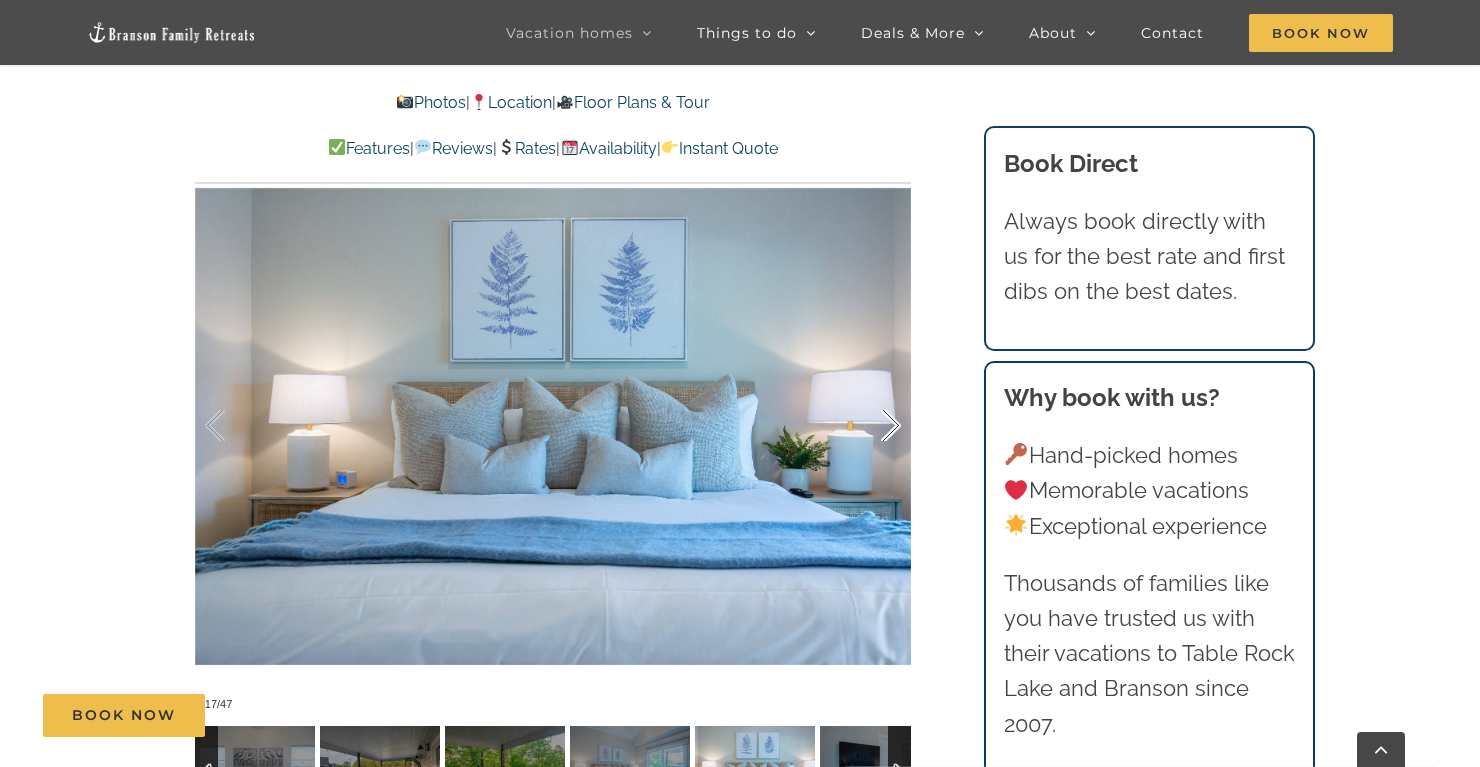 click at bounding box center (870, 426) 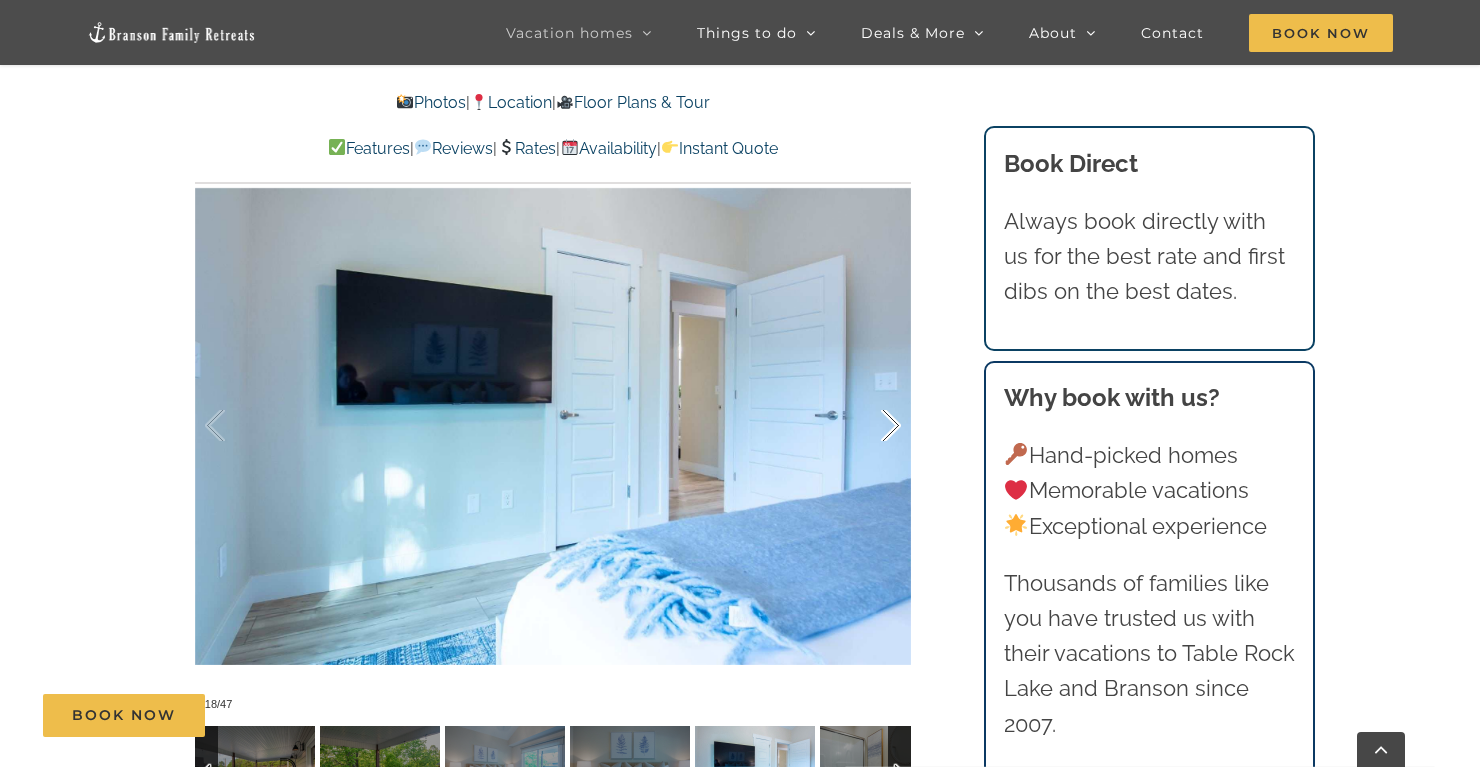 click at bounding box center [870, 426] 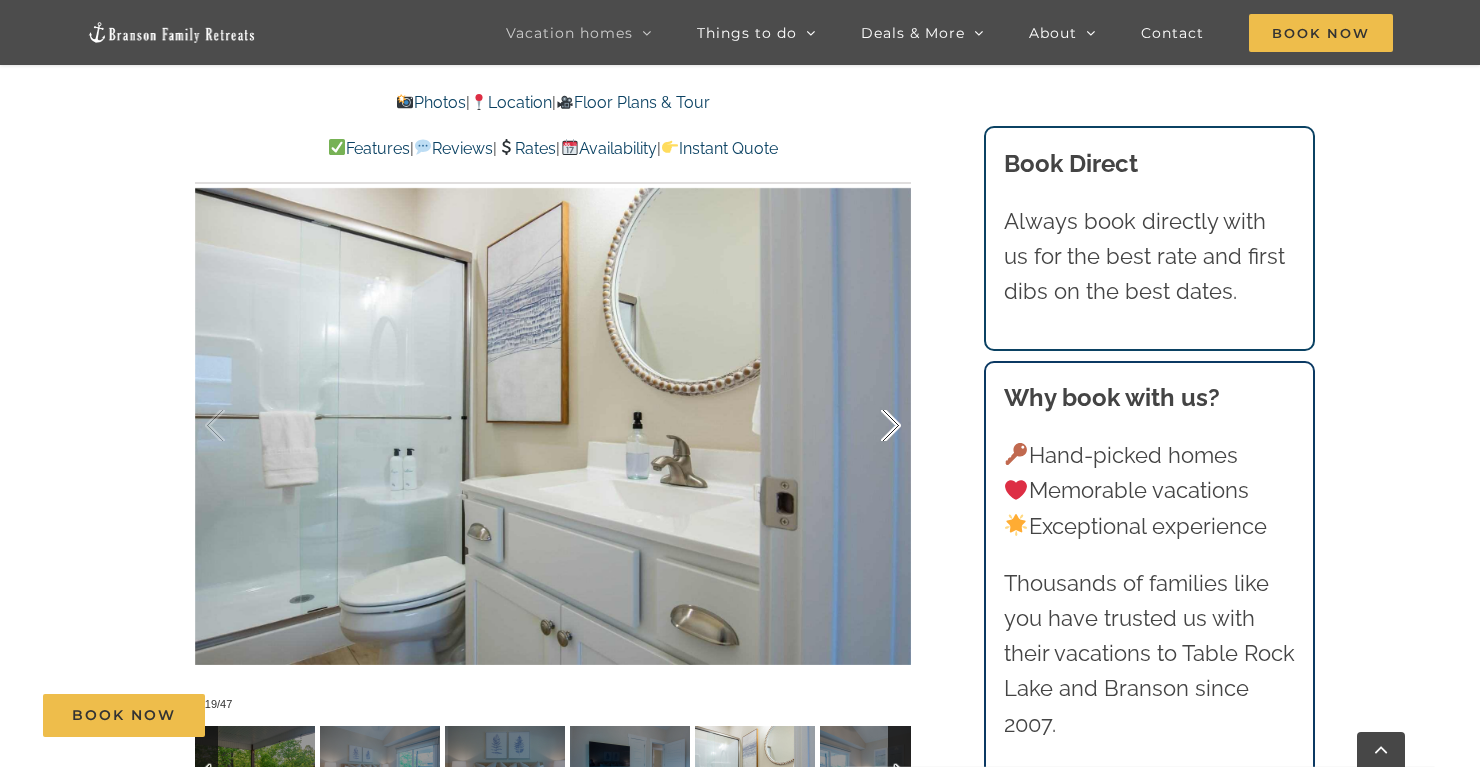 click at bounding box center (870, 426) 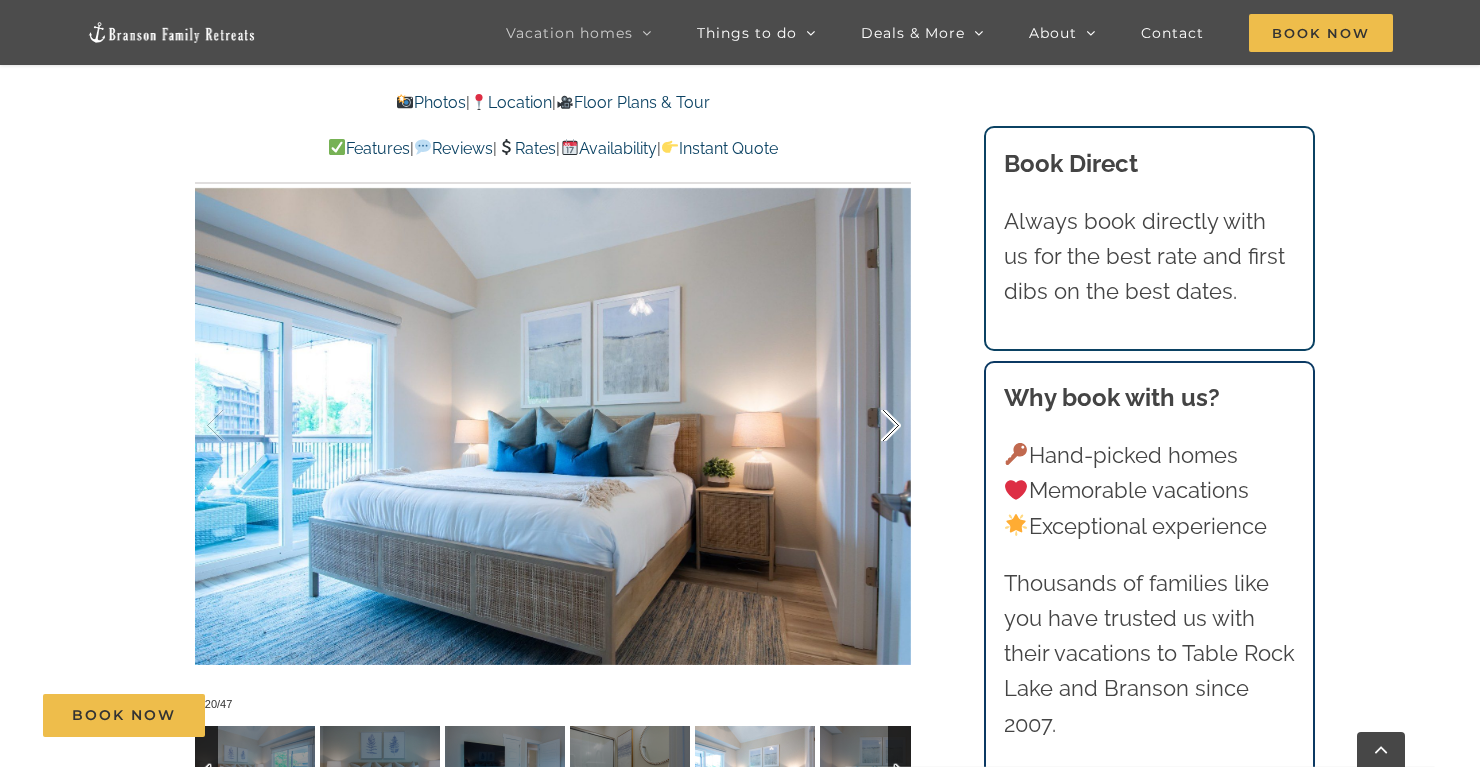 click at bounding box center (870, 426) 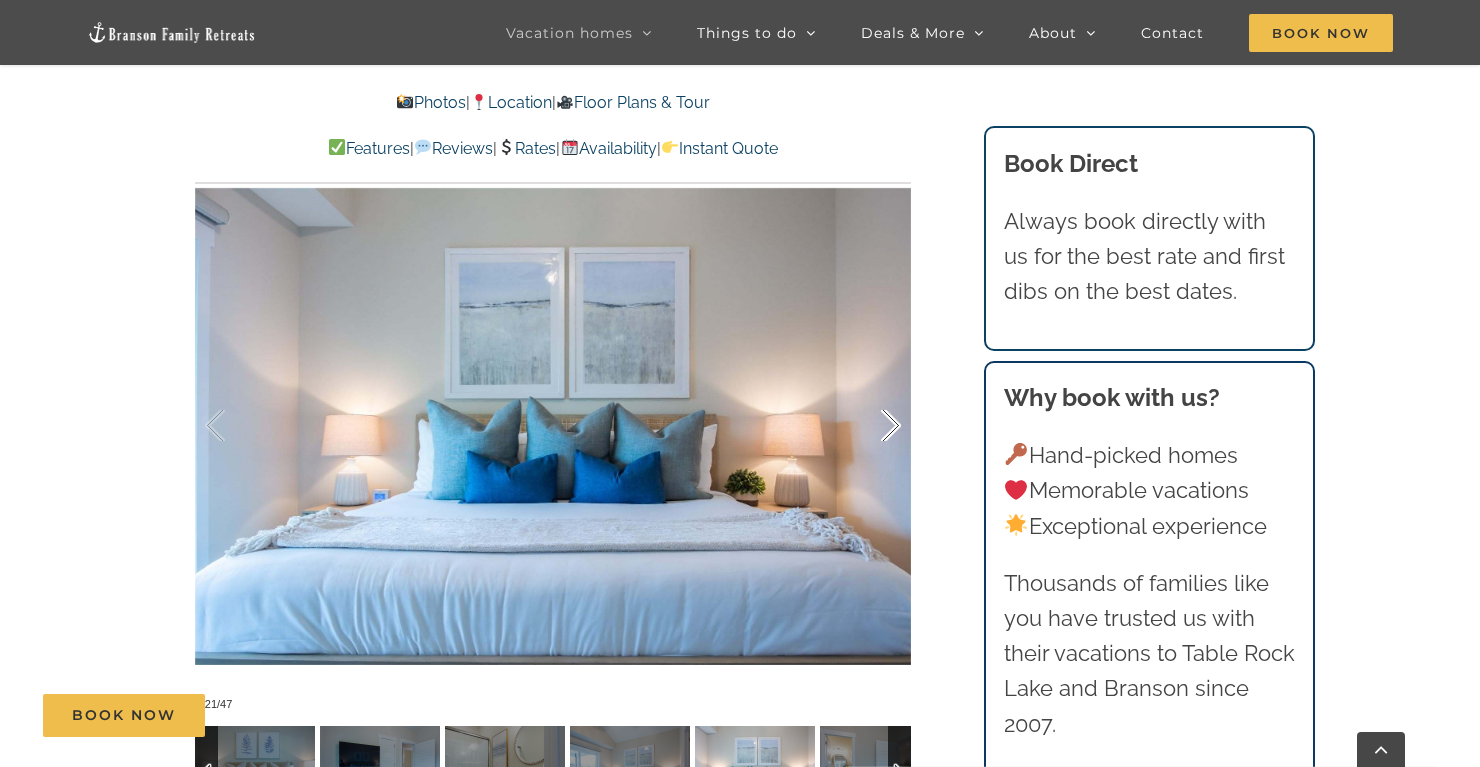 click at bounding box center [870, 426] 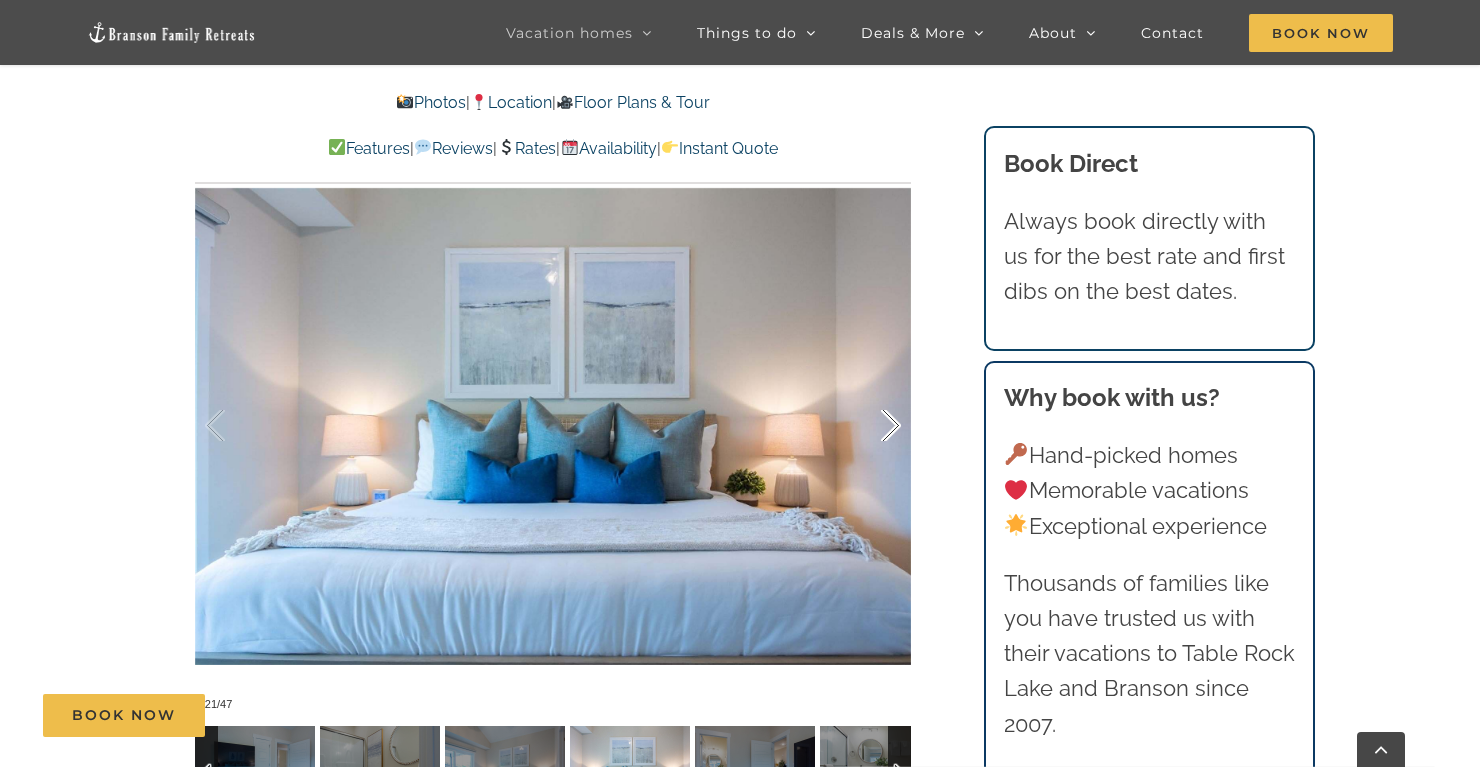 click at bounding box center (870, 426) 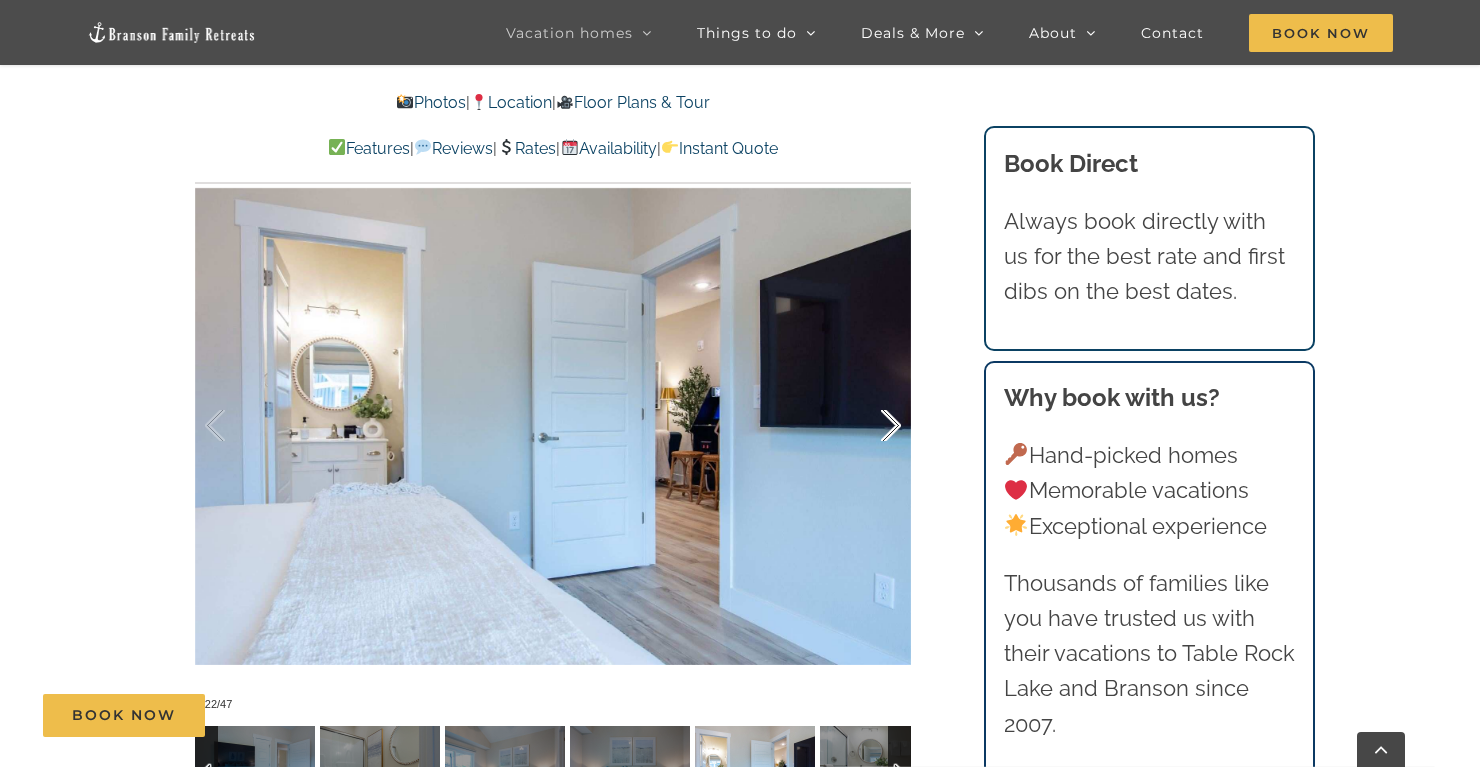 click at bounding box center [870, 426] 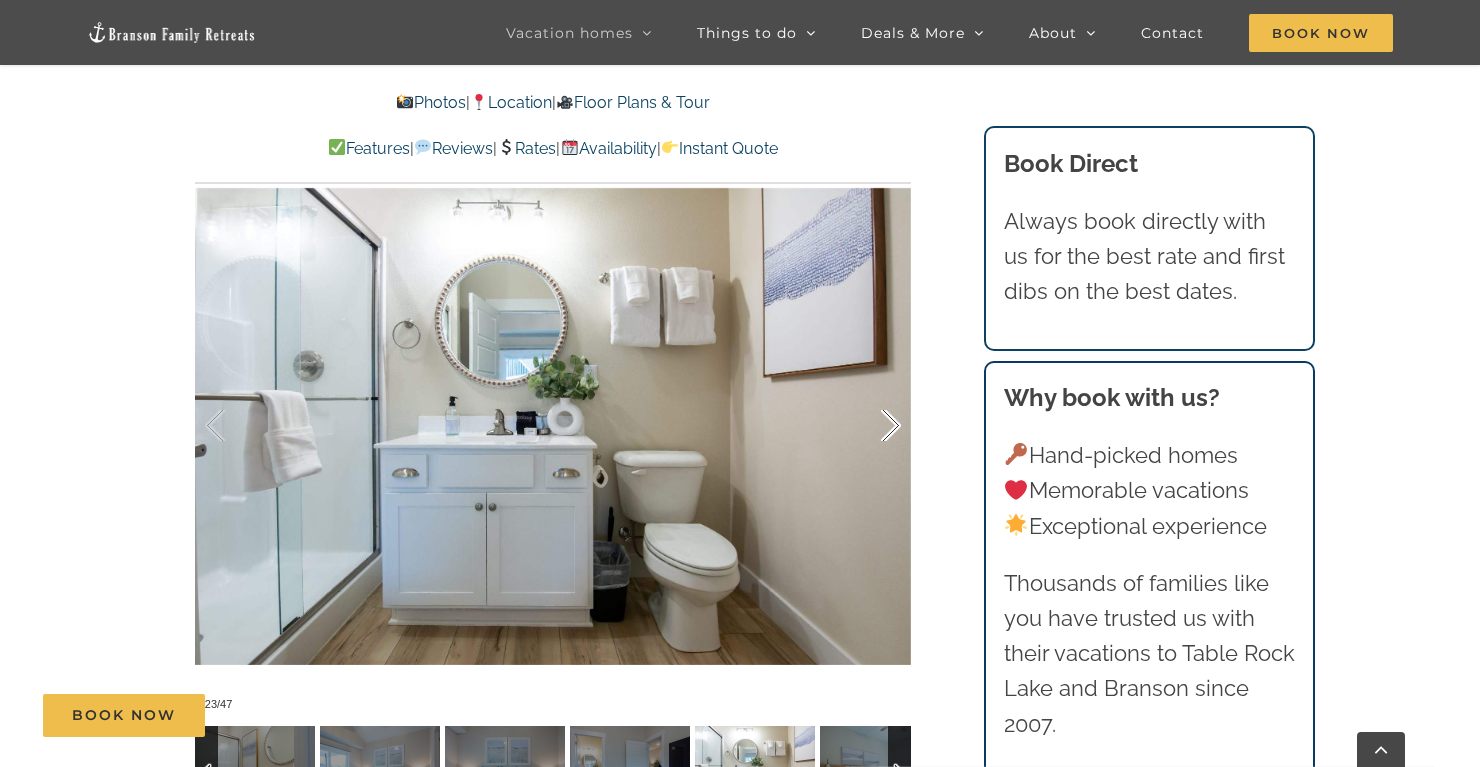 click at bounding box center (870, 426) 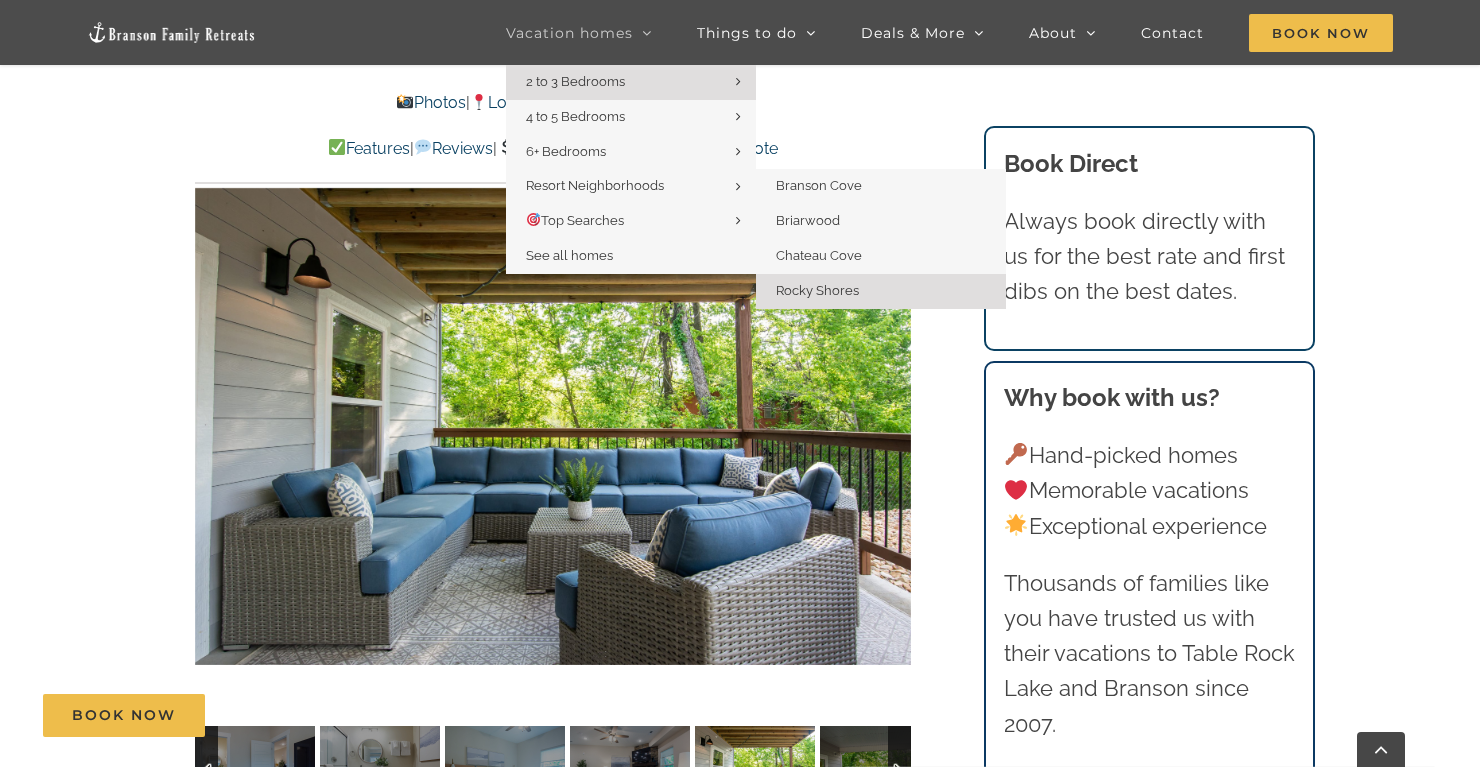 click on "Rocky Shores" at bounding box center [817, 290] 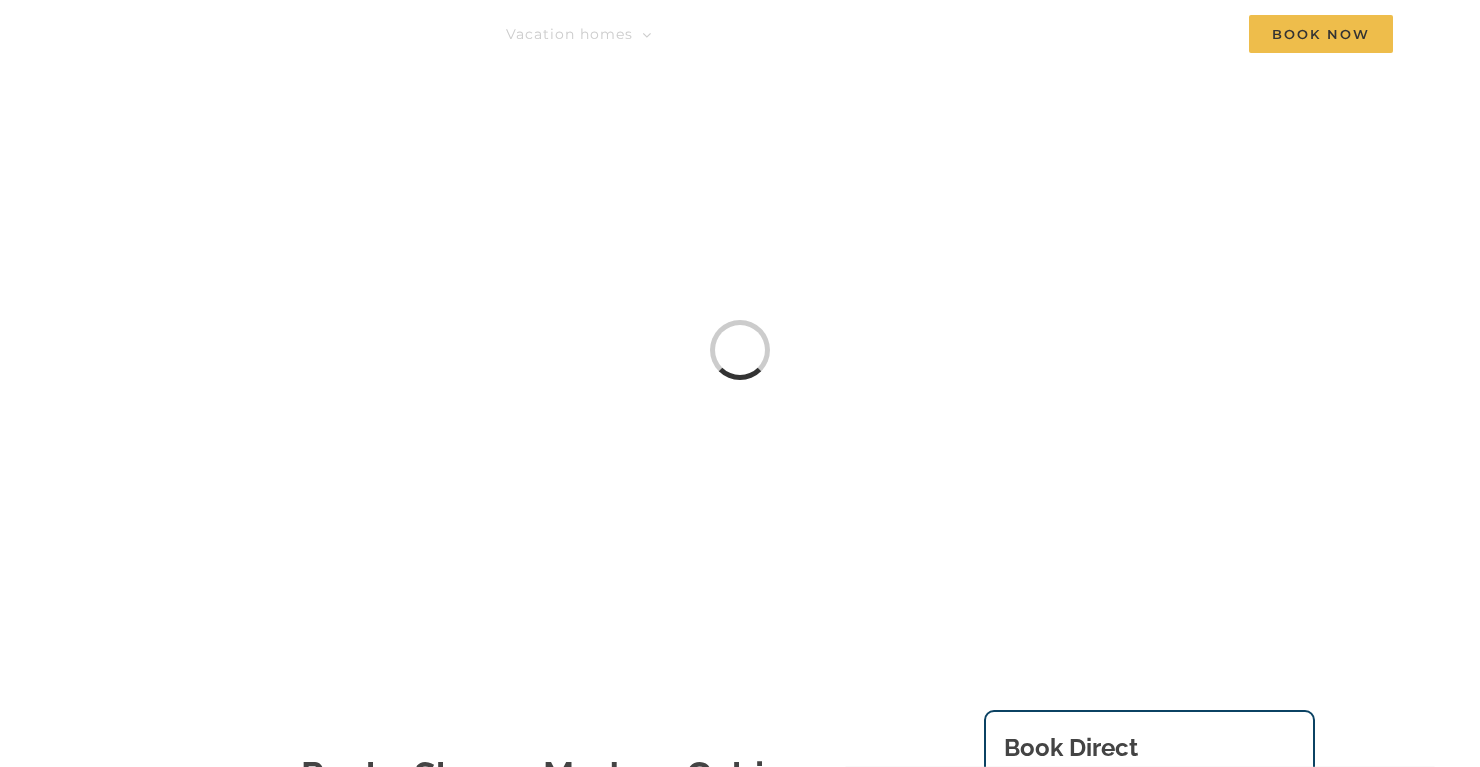 scroll, scrollTop: 0, scrollLeft: 0, axis: both 